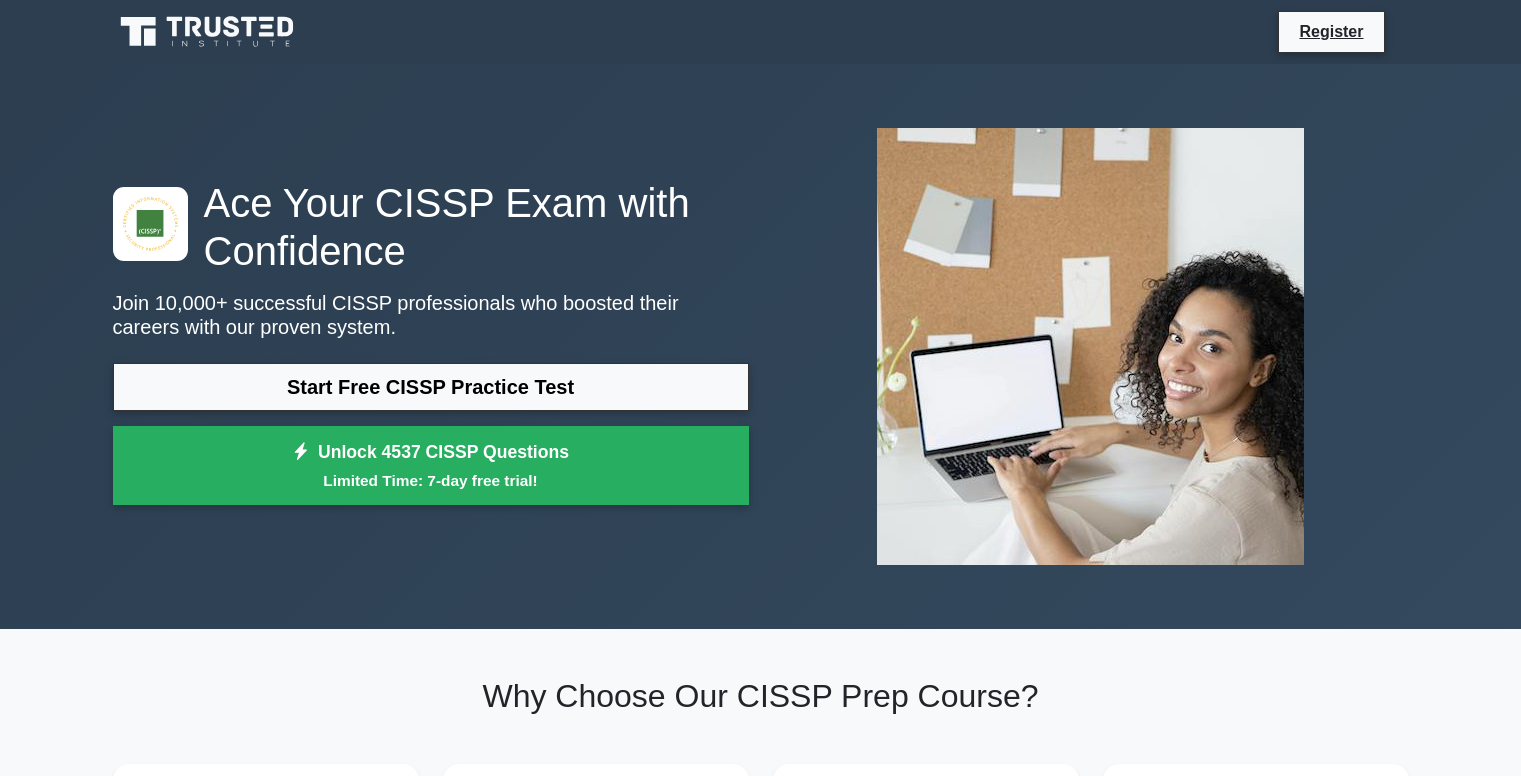 scroll, scrollTop: 0, scrollLeft: 0, axis: both 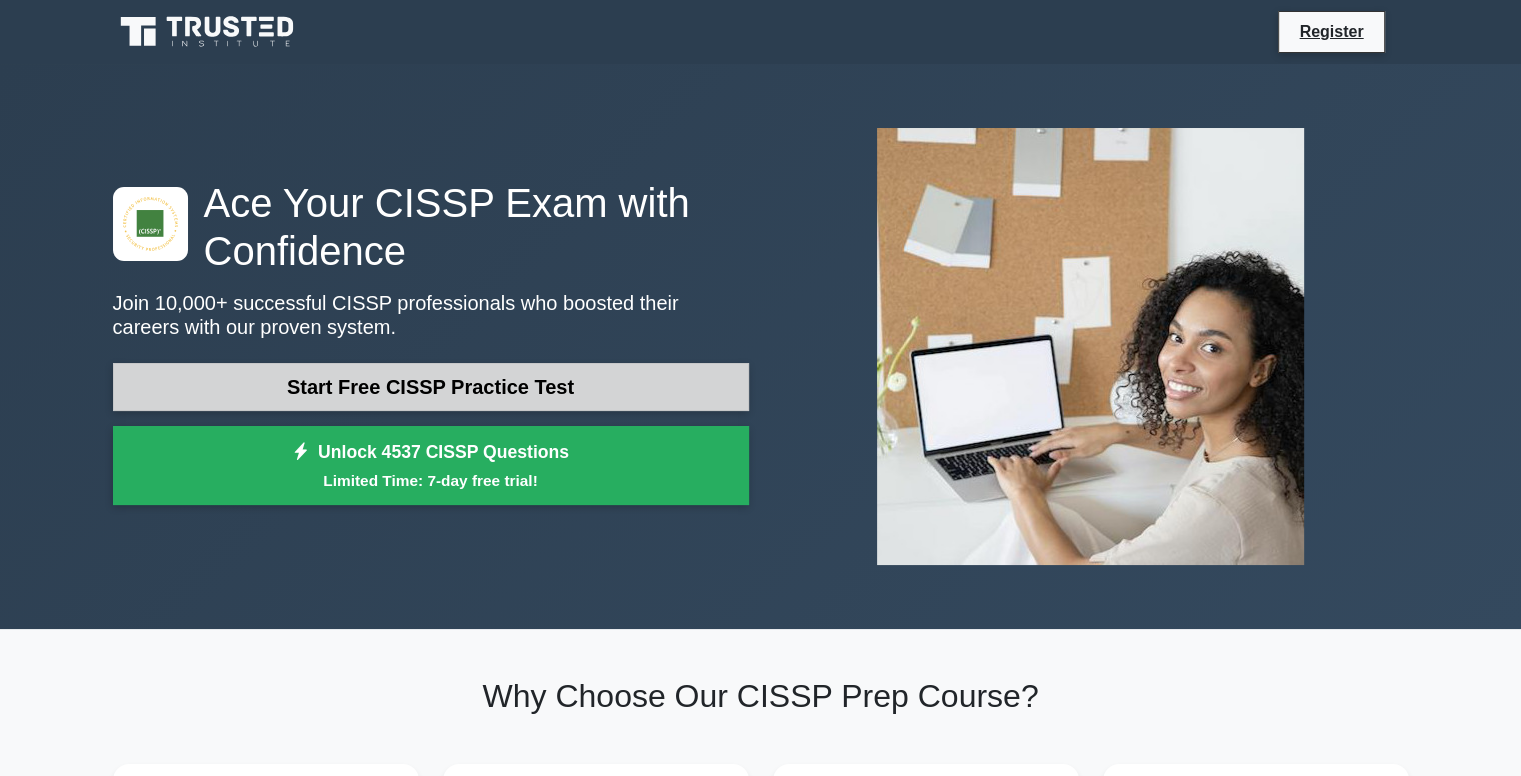 click on "Start Free CISSP Practice Test" at bounding box center [431, 387] 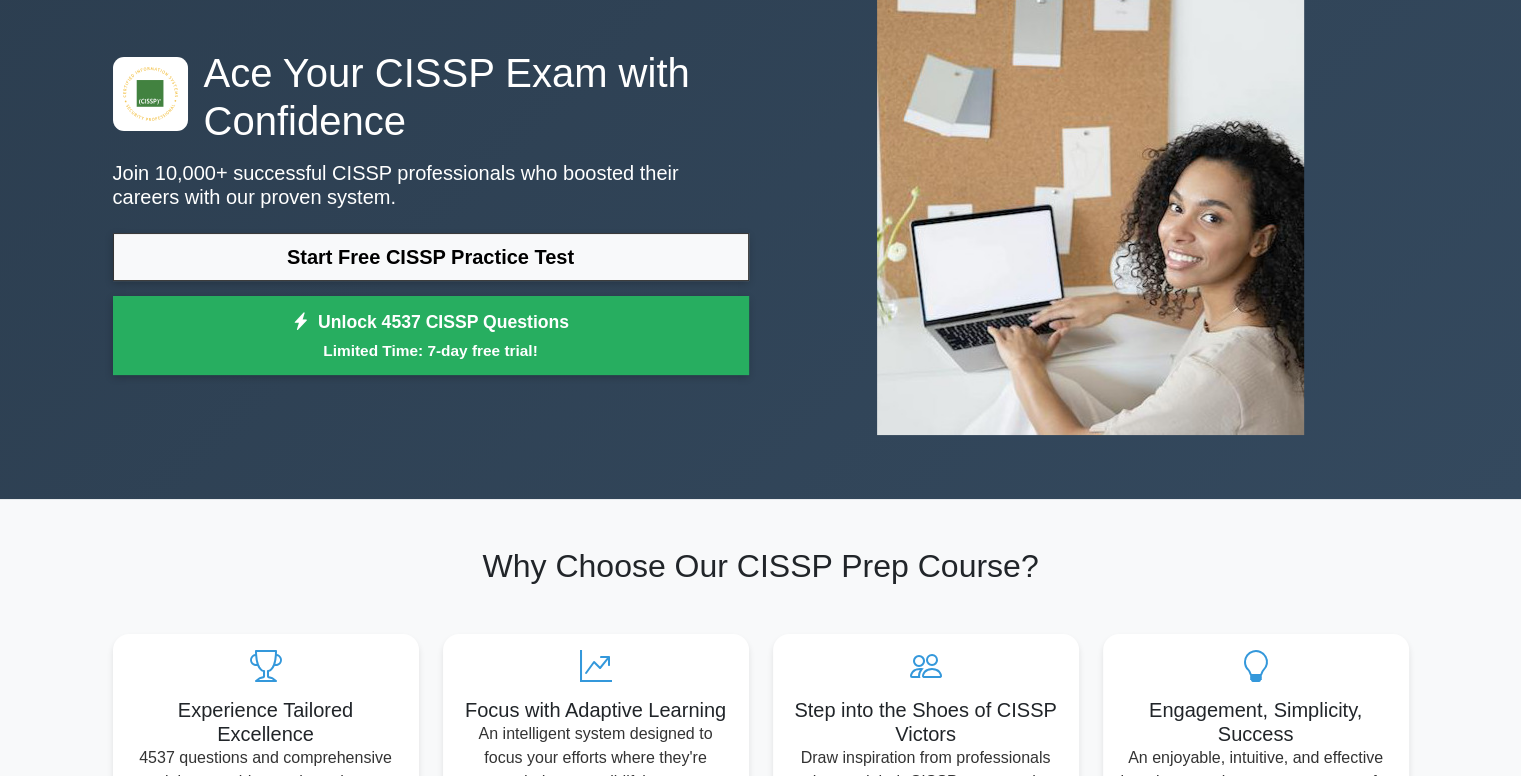 scroll, scrollTop: 132, scrollLeft: 0, axis: vertical 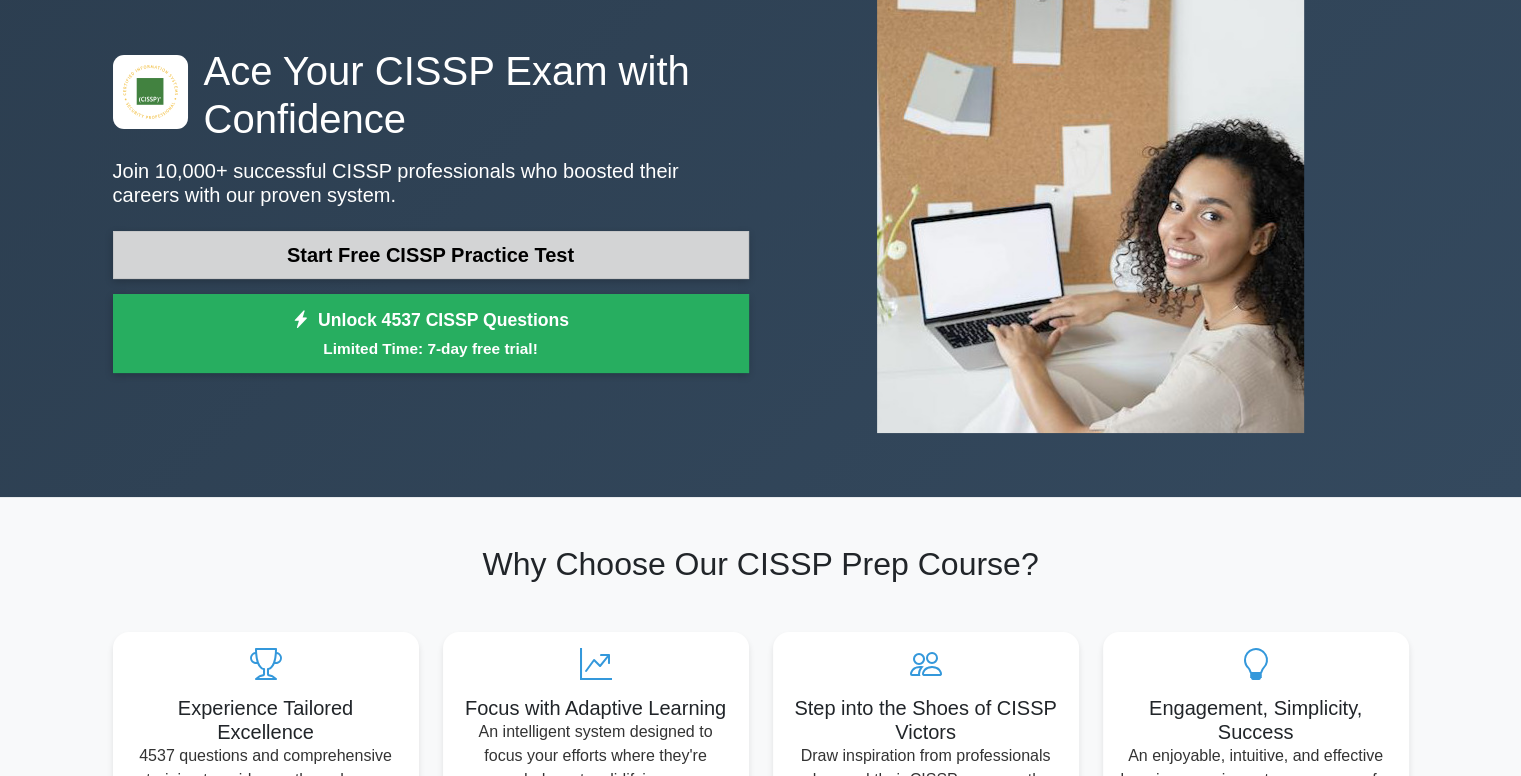 click on "Start Free CISSP Practice Test" at bounding box center [431, 255] 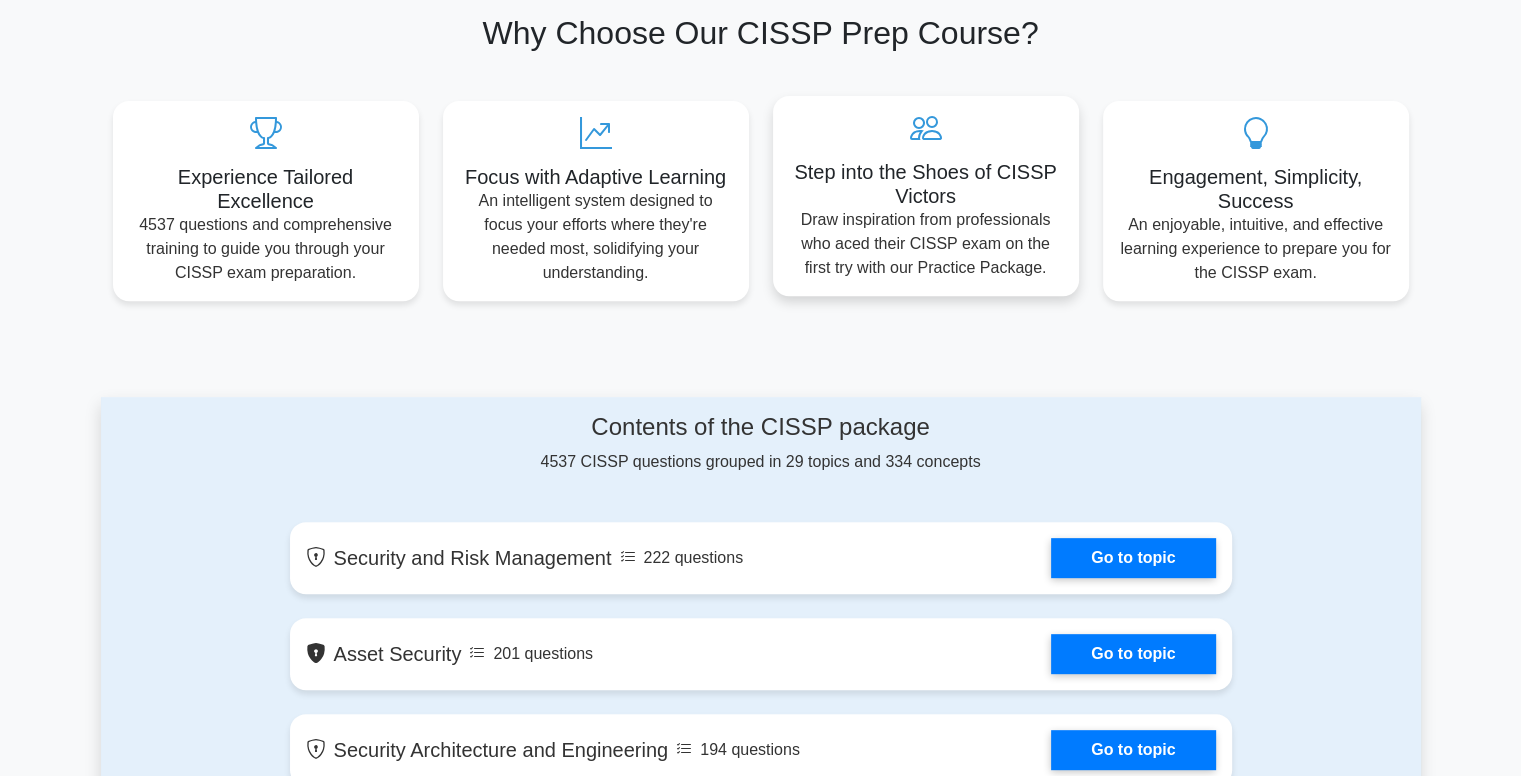 scroll, scrollTop: 696, scrollLeft: 0, axis: vertical 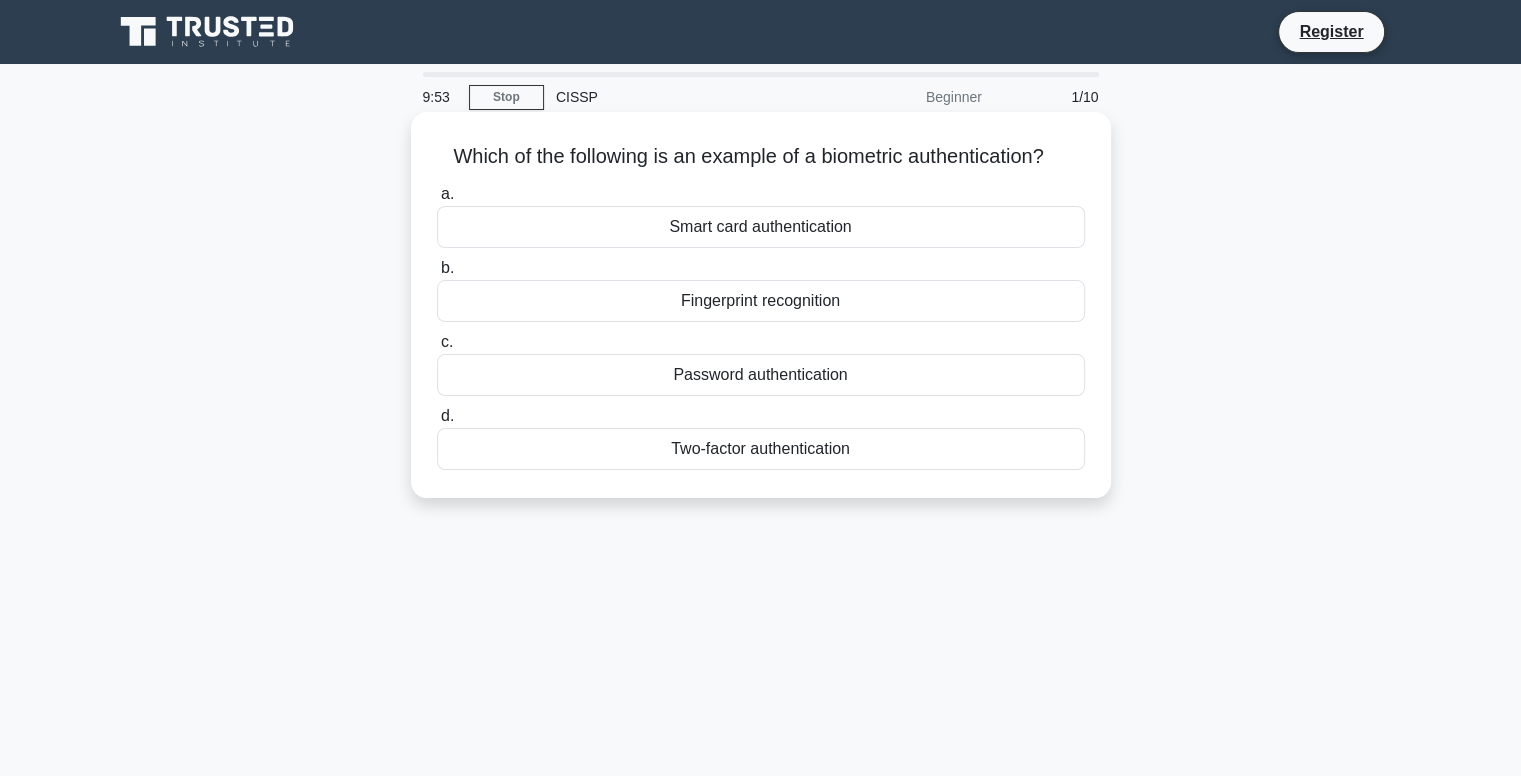click on "Fingerprint recognition" at bounding box center [761, 301] 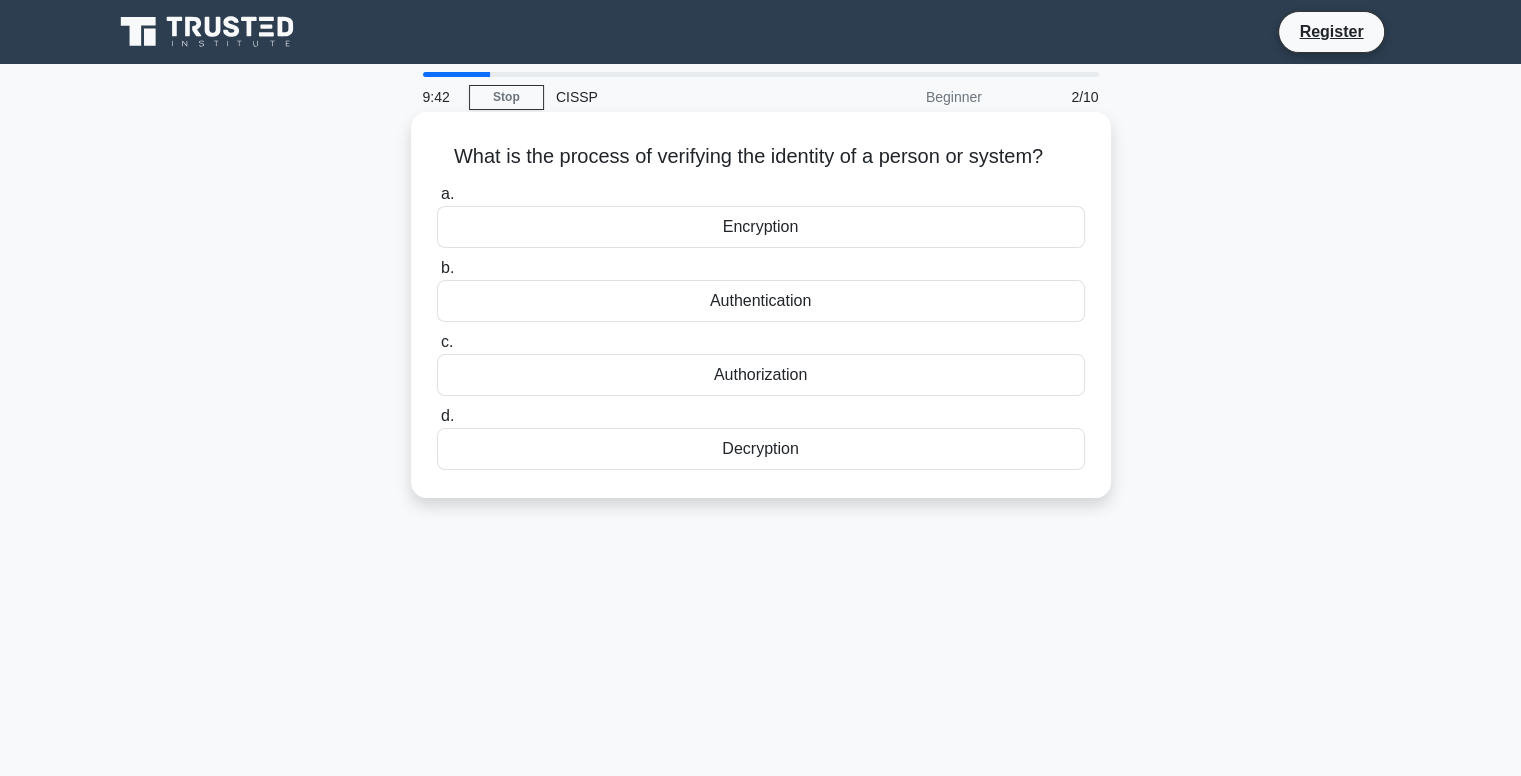 click on "Authentication" at bounding box center [761, 301] 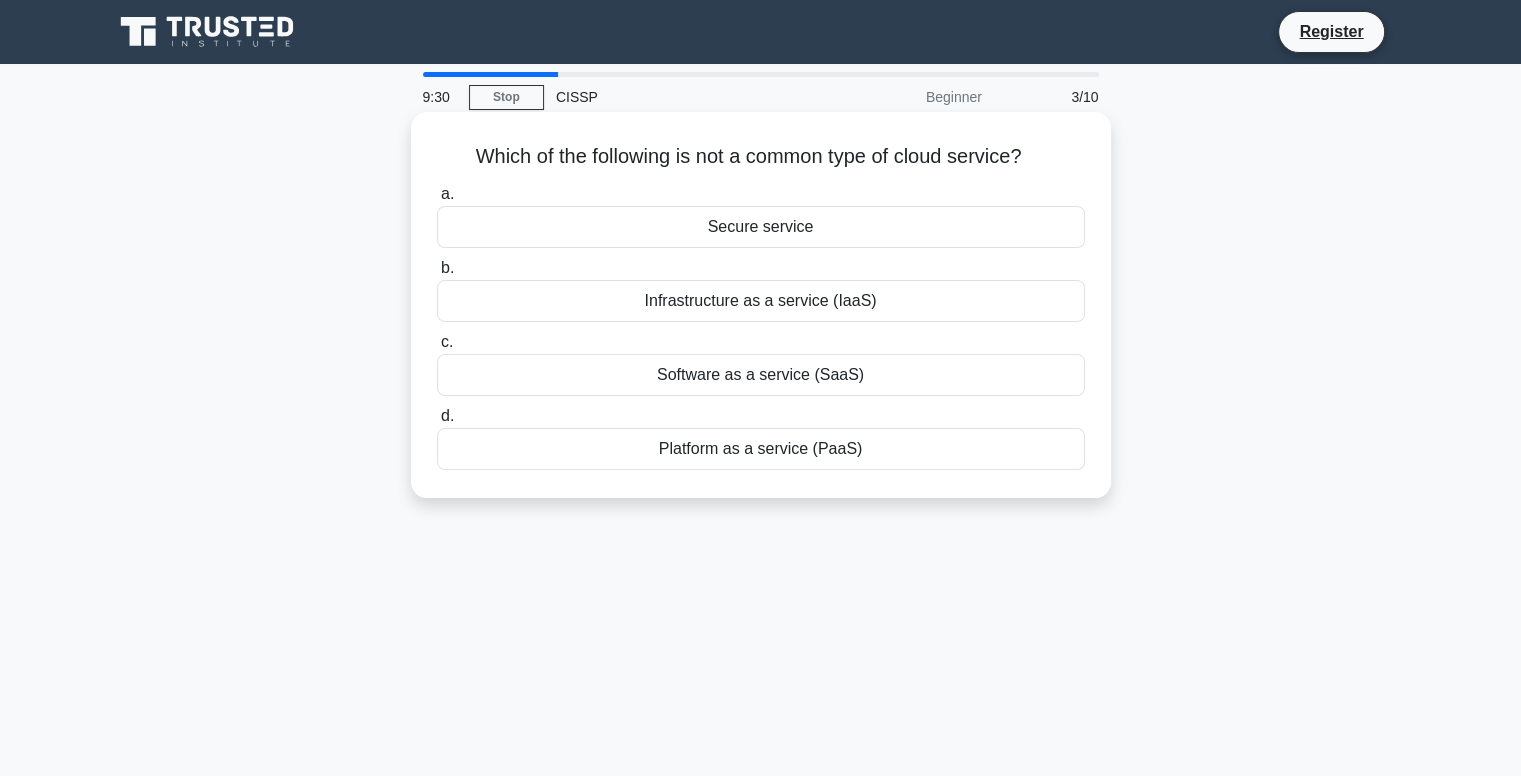 click on "Infrastructure as a service (IaaS)" at bounding box center [761, 301] 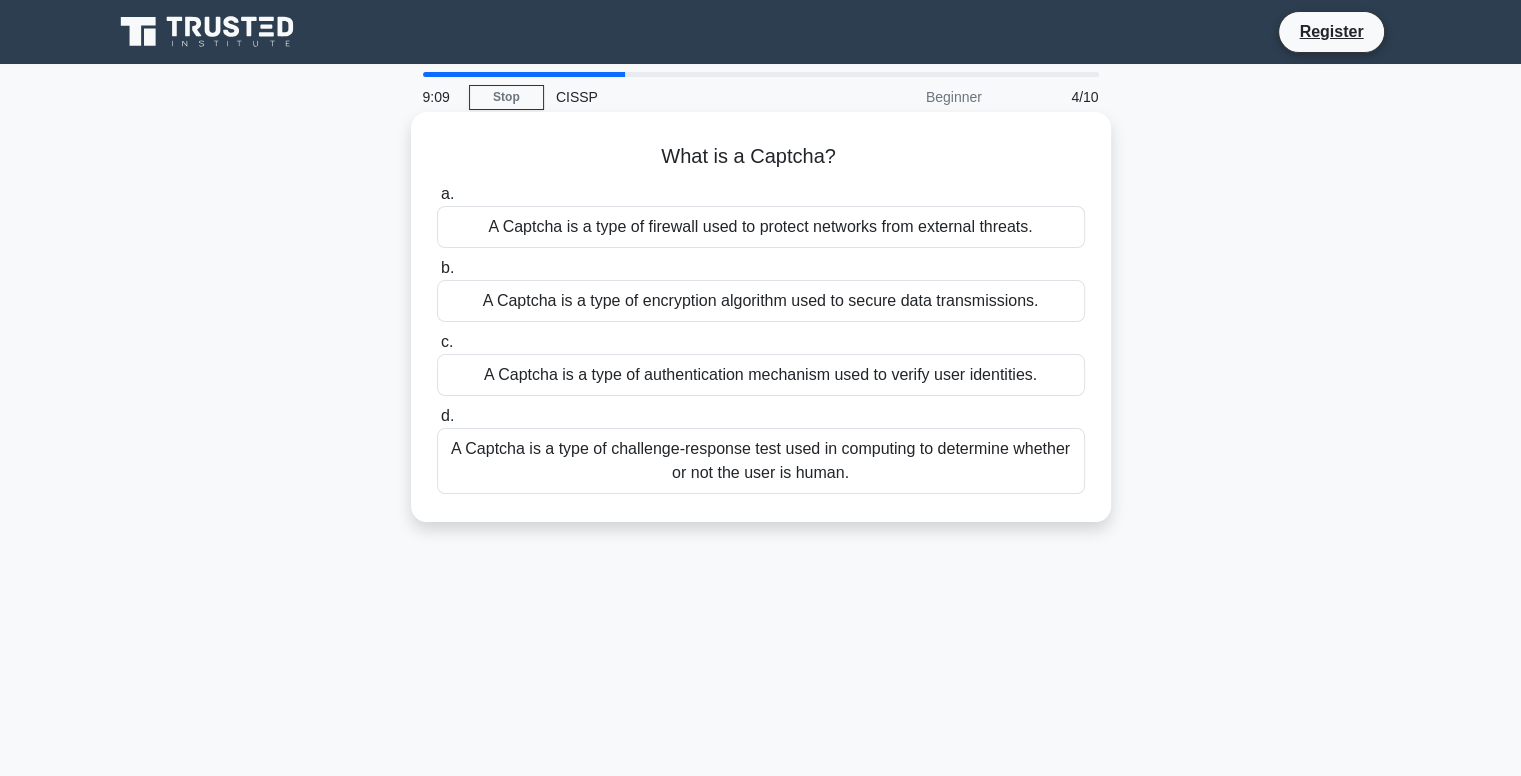 click on "A Captcha is a type of challenge-response test used in computing to determine whether or not the user is human." at bounding box center [761, 461] 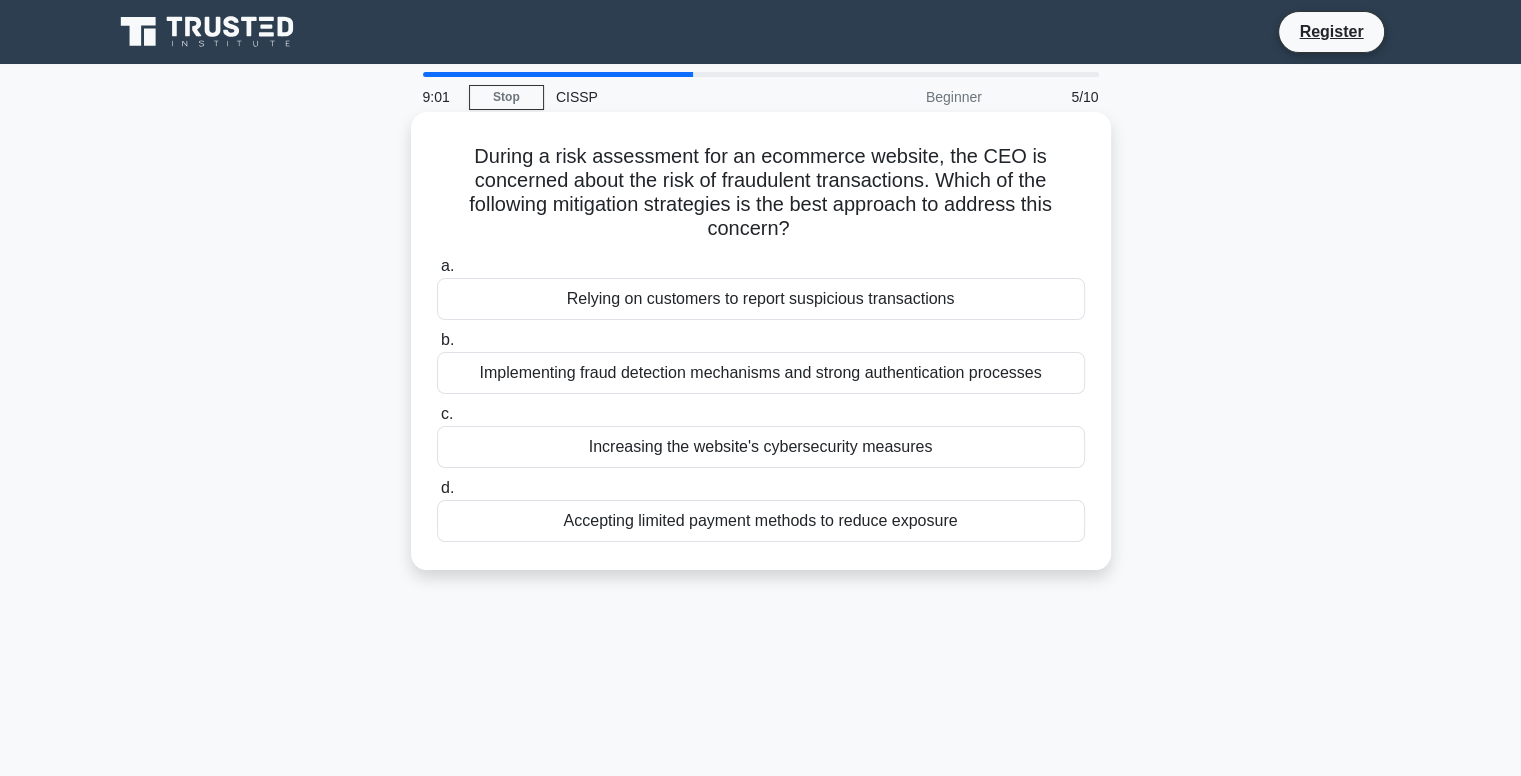 click on "Implementing fraud detection mechanisms and strong authentication processes" at bounding box center (761, 373) 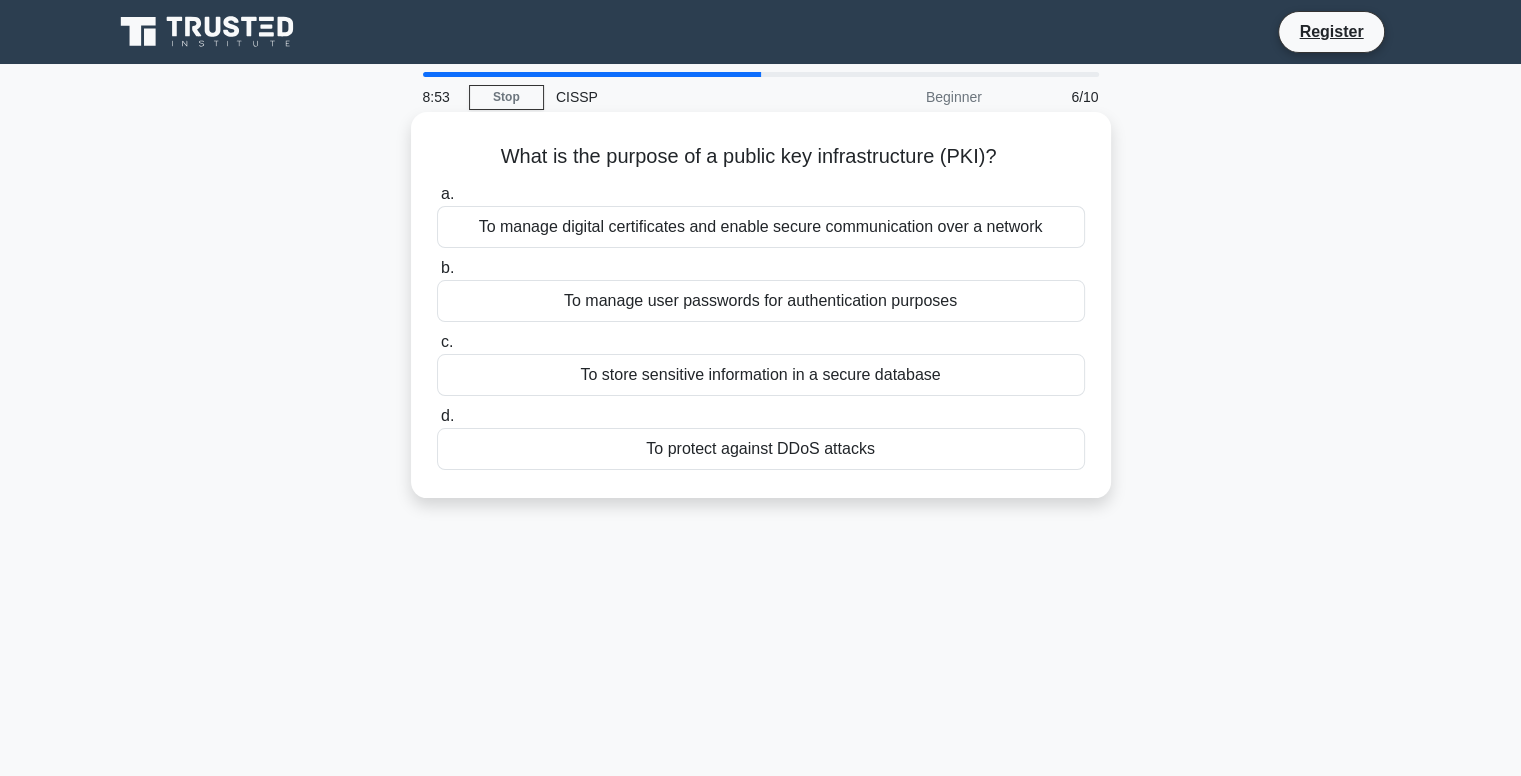 click on "To manage user passwords for authentication purposes" at bounding box center (761, 301) 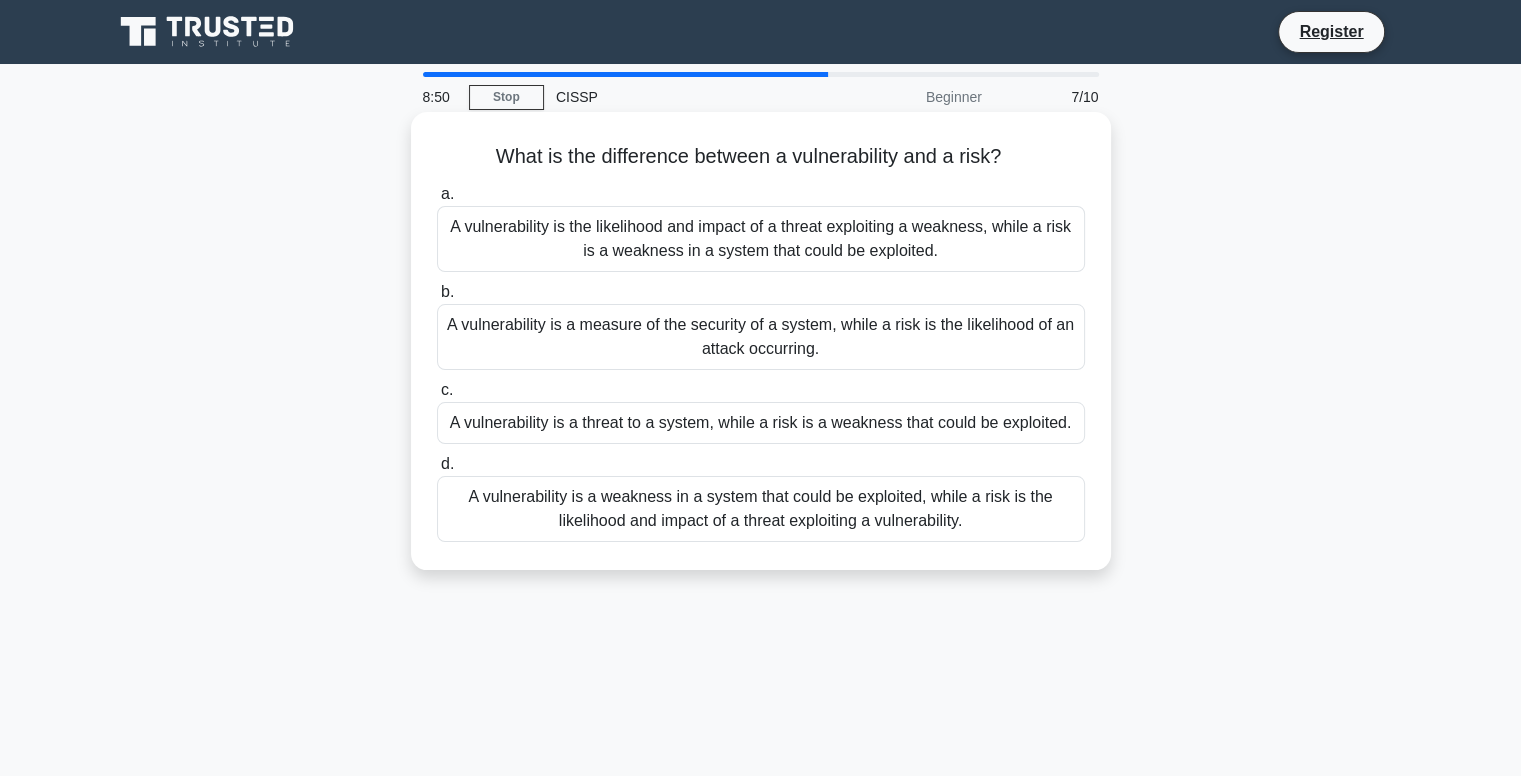 click on "A vulnerability is a measure of the security of a system, while a risk is the likelihood of an attack occurring." at bounding box center [761, 337] 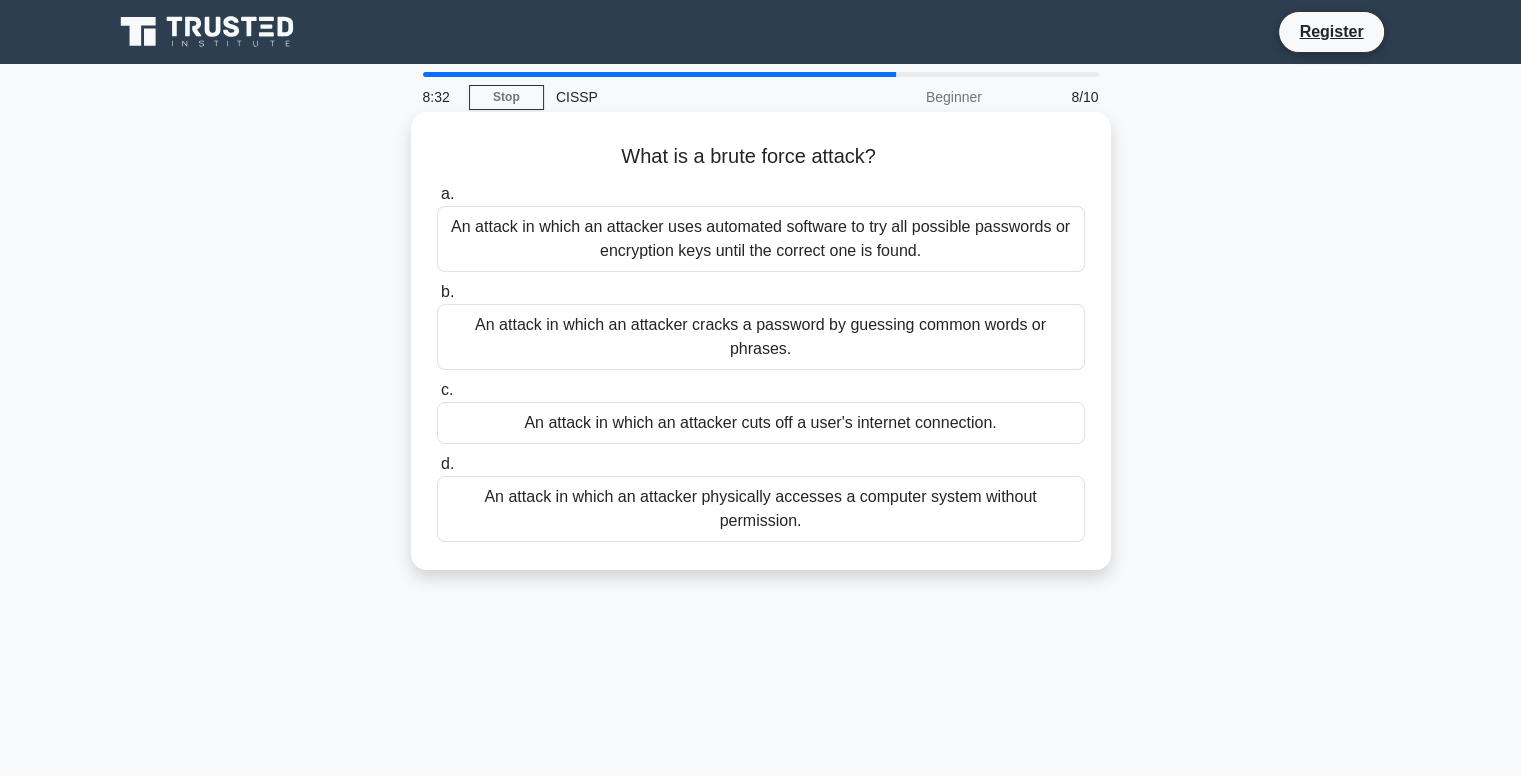 click on "An attack in which an attacker cracks a password by guessing common words or phrases." at bounding box center (761, 337) 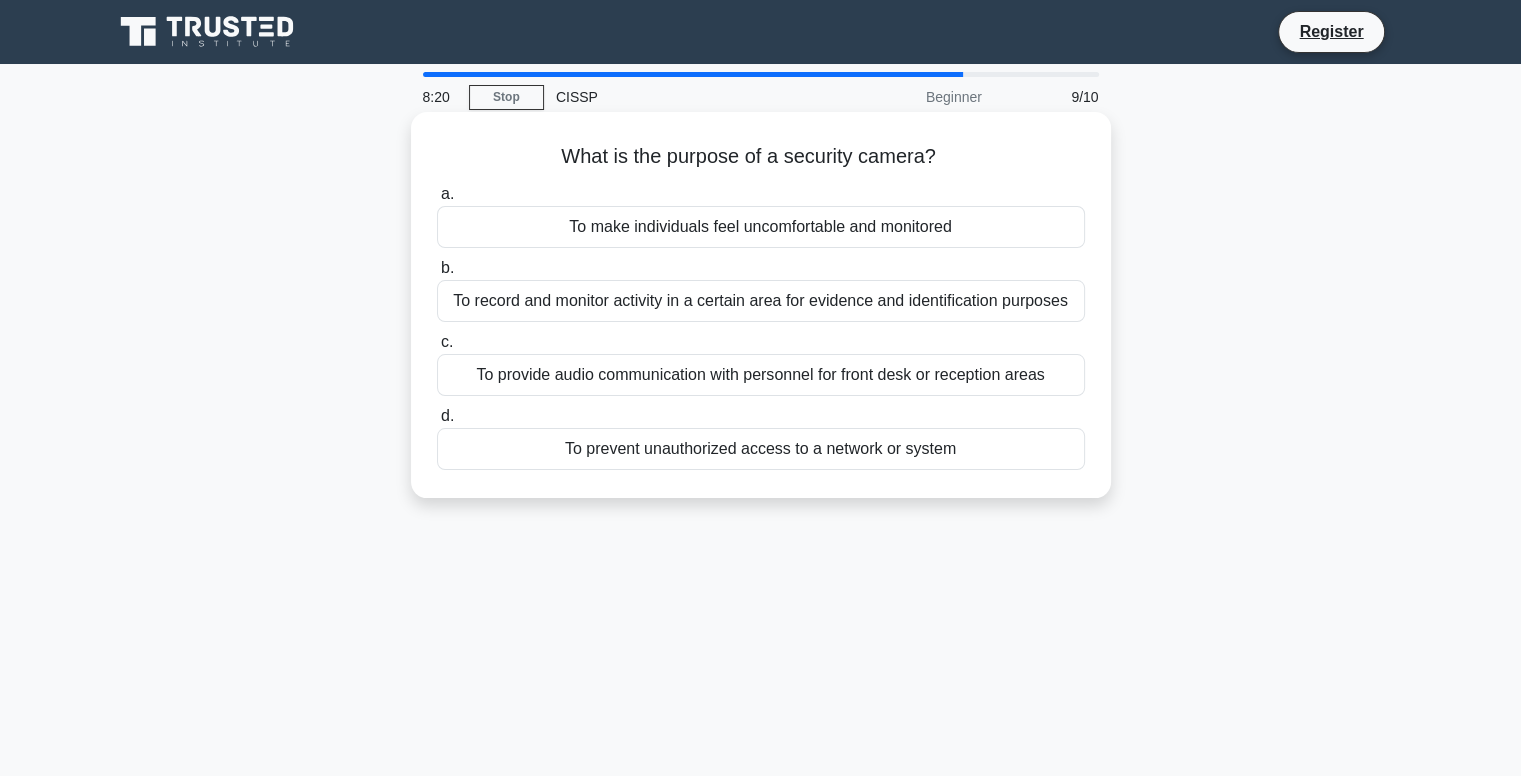 click on "To record and monitor activity in a certain area for evidence and identification purposes" at bounding box center [761, 301] 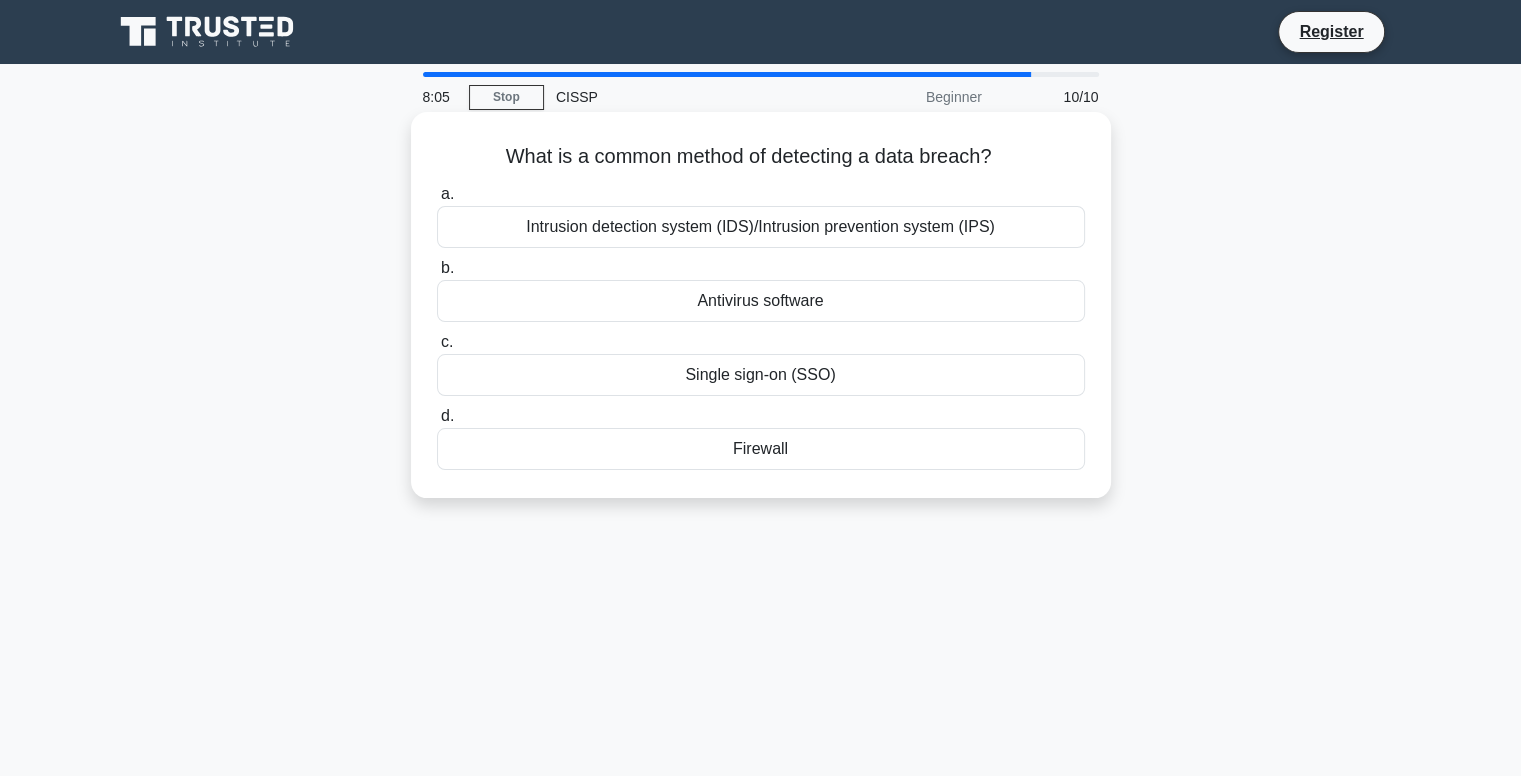 click on "Intrusion detection system (IDS)/Intrusion prevention system (IPS)" at bounding box center (761, 227) 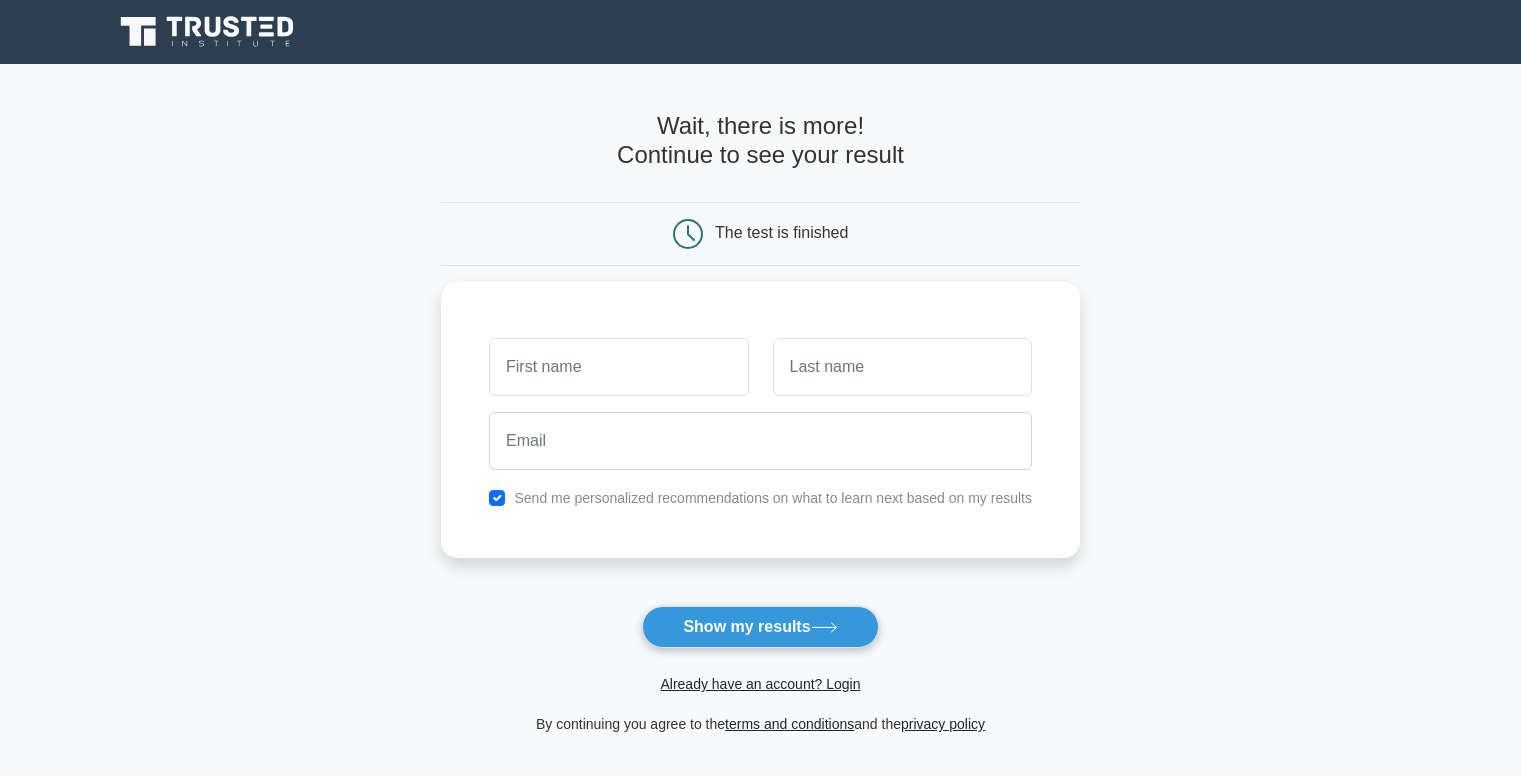 scroll, scrollTop: 0, scrollLeft: 0, axis: both 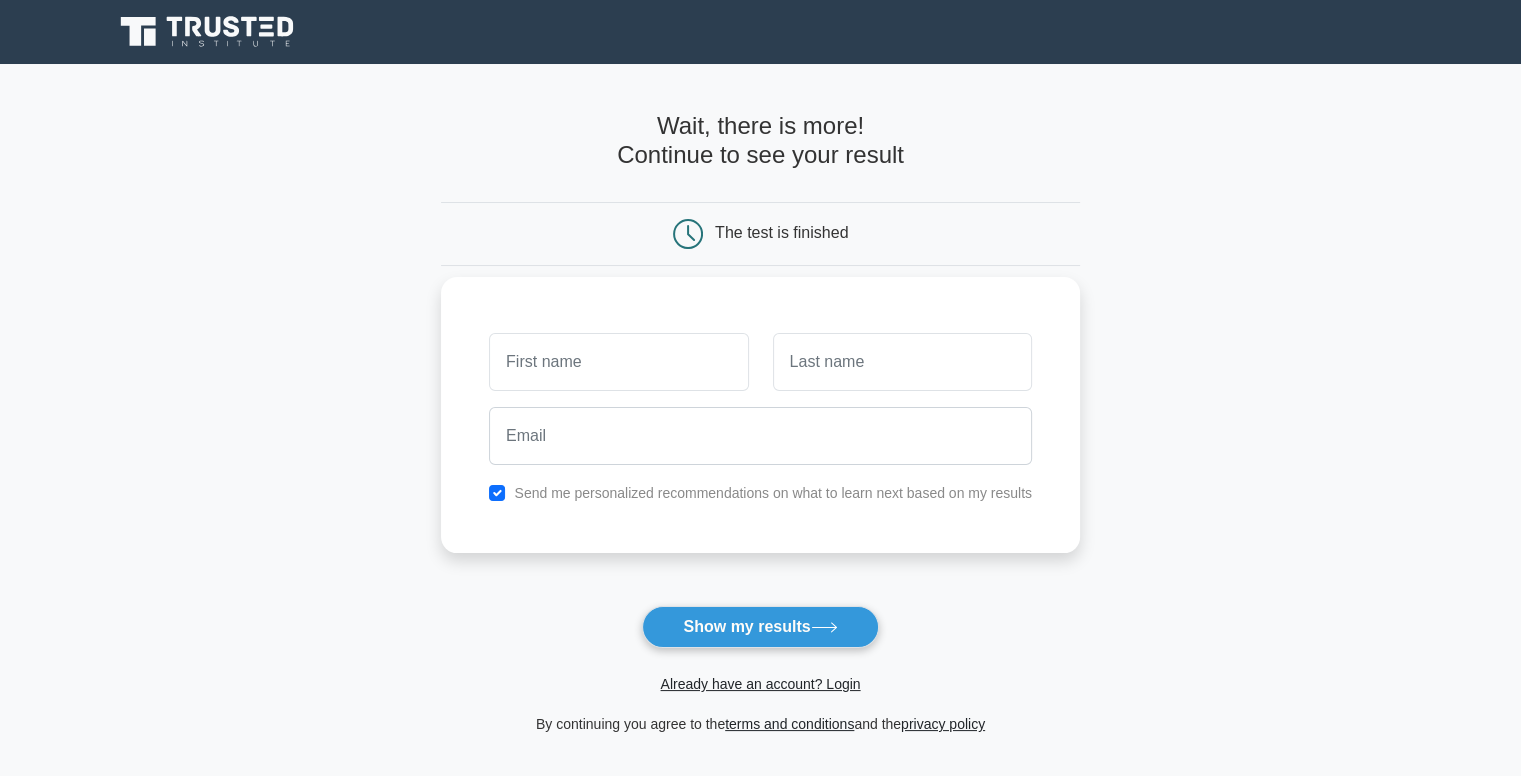 click at bounding box center [618, 362] 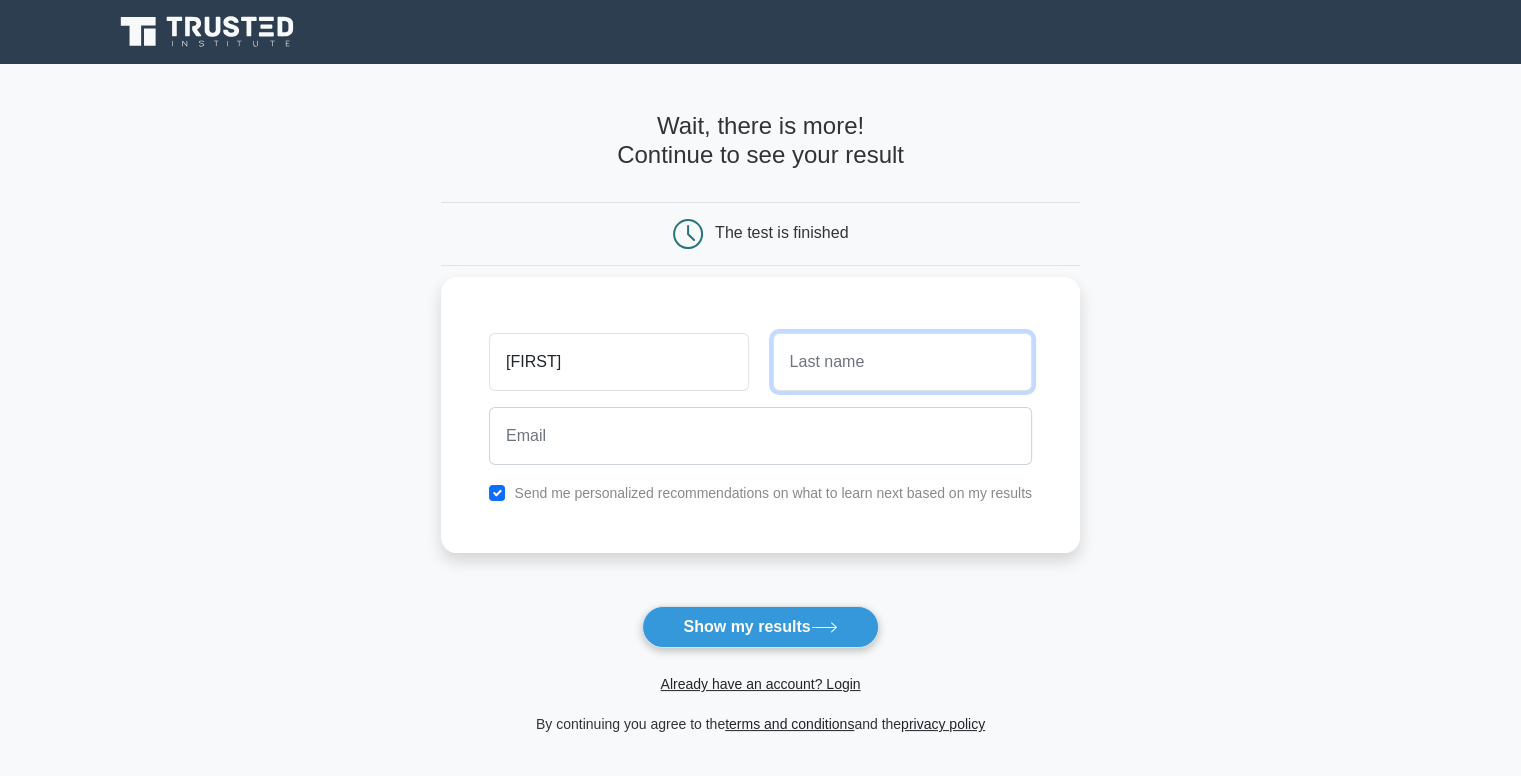 click at bounding box center (902, 362) 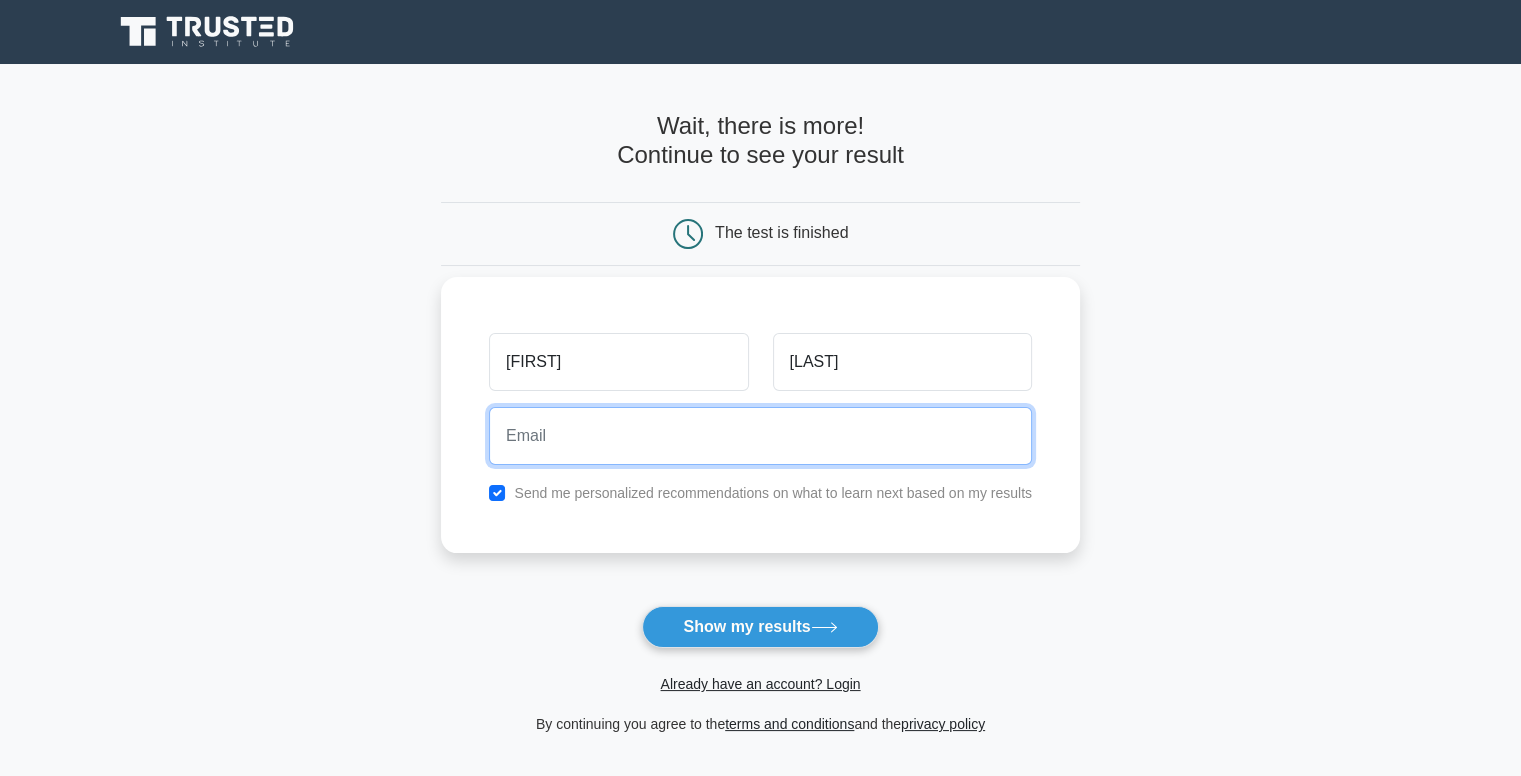 click at bounding box center [760, 436] 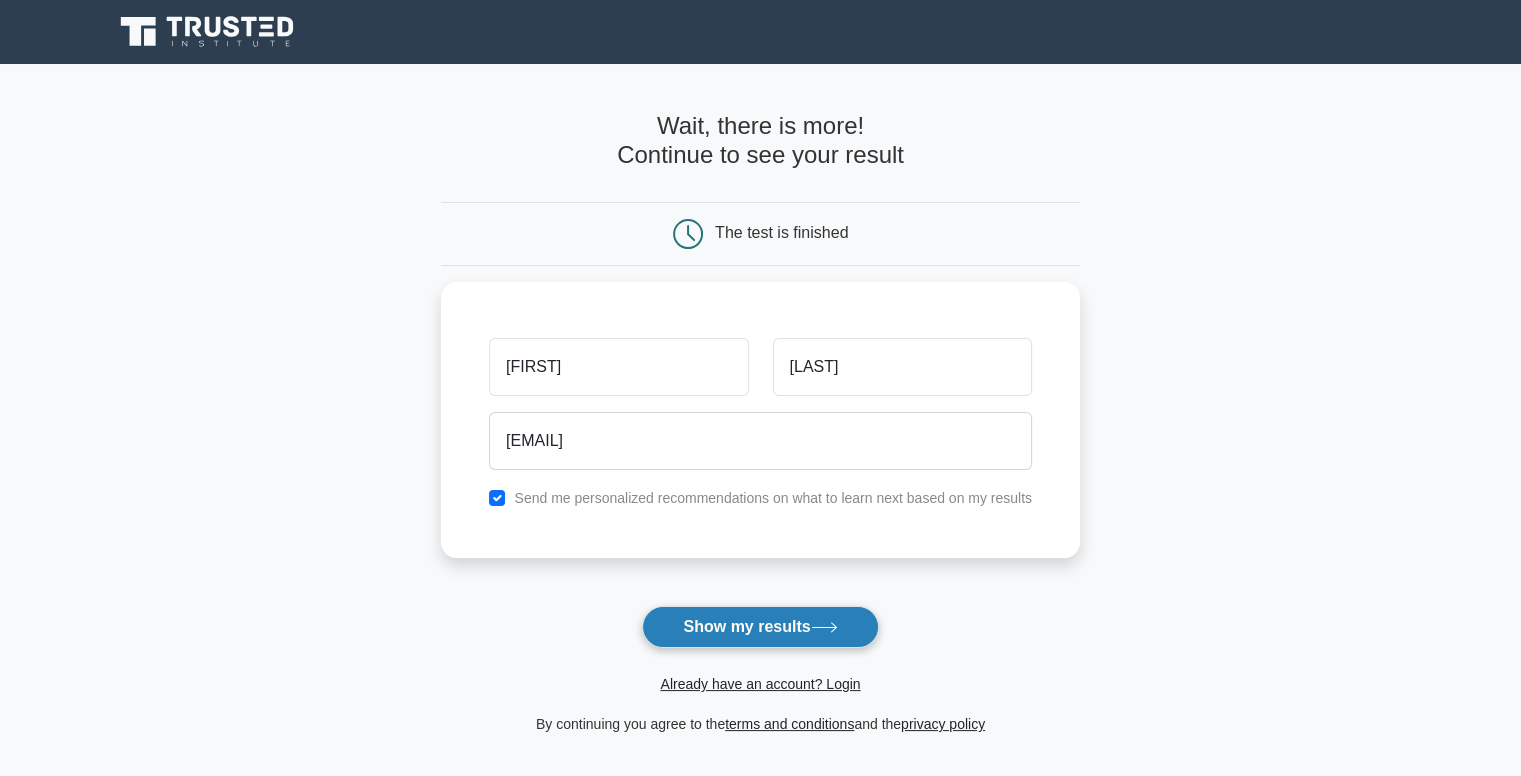 click on "Show my results" at bounding box center (760, 627) 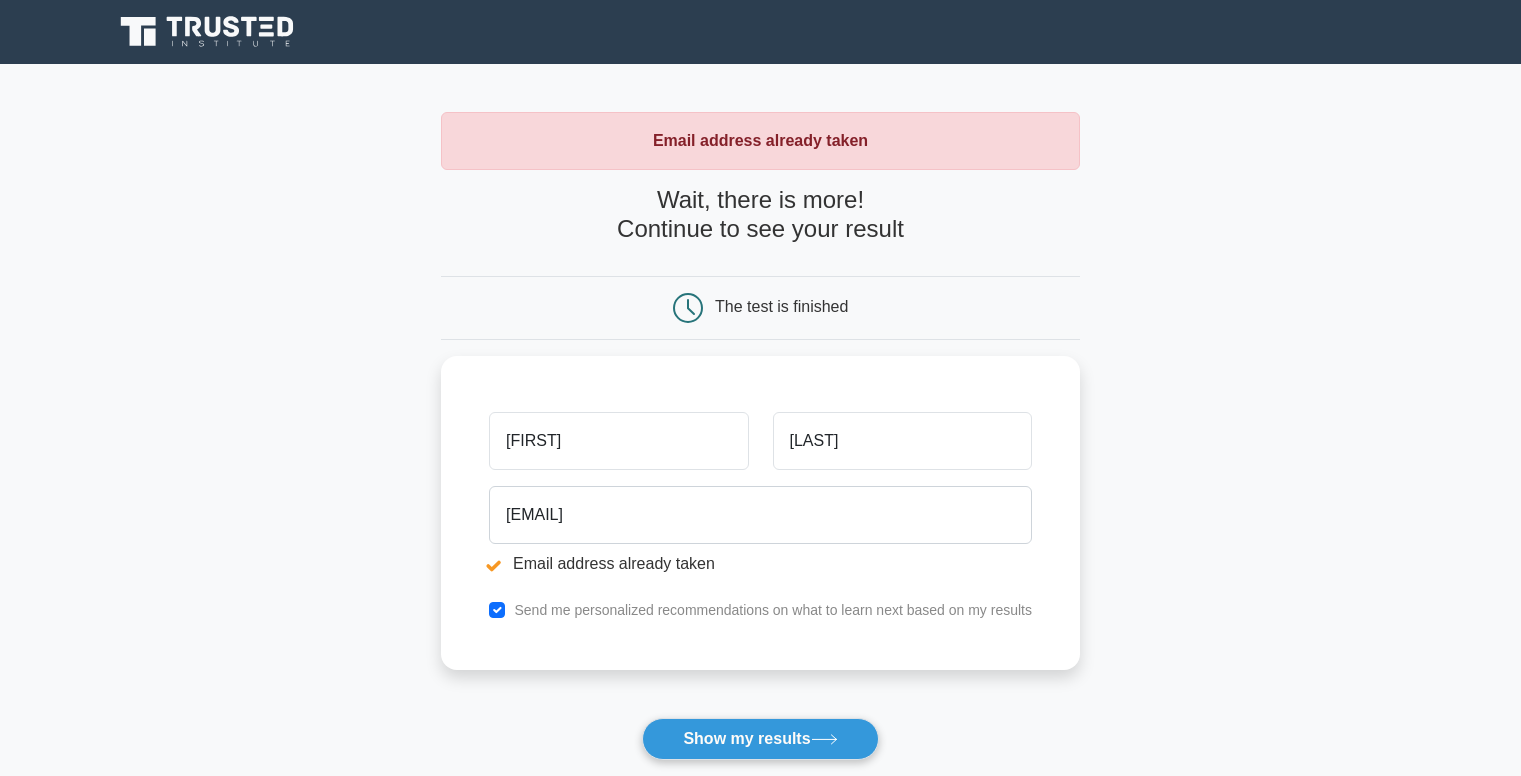 scroll, scrollTop: 0, scrollLeft: 0, axis: both 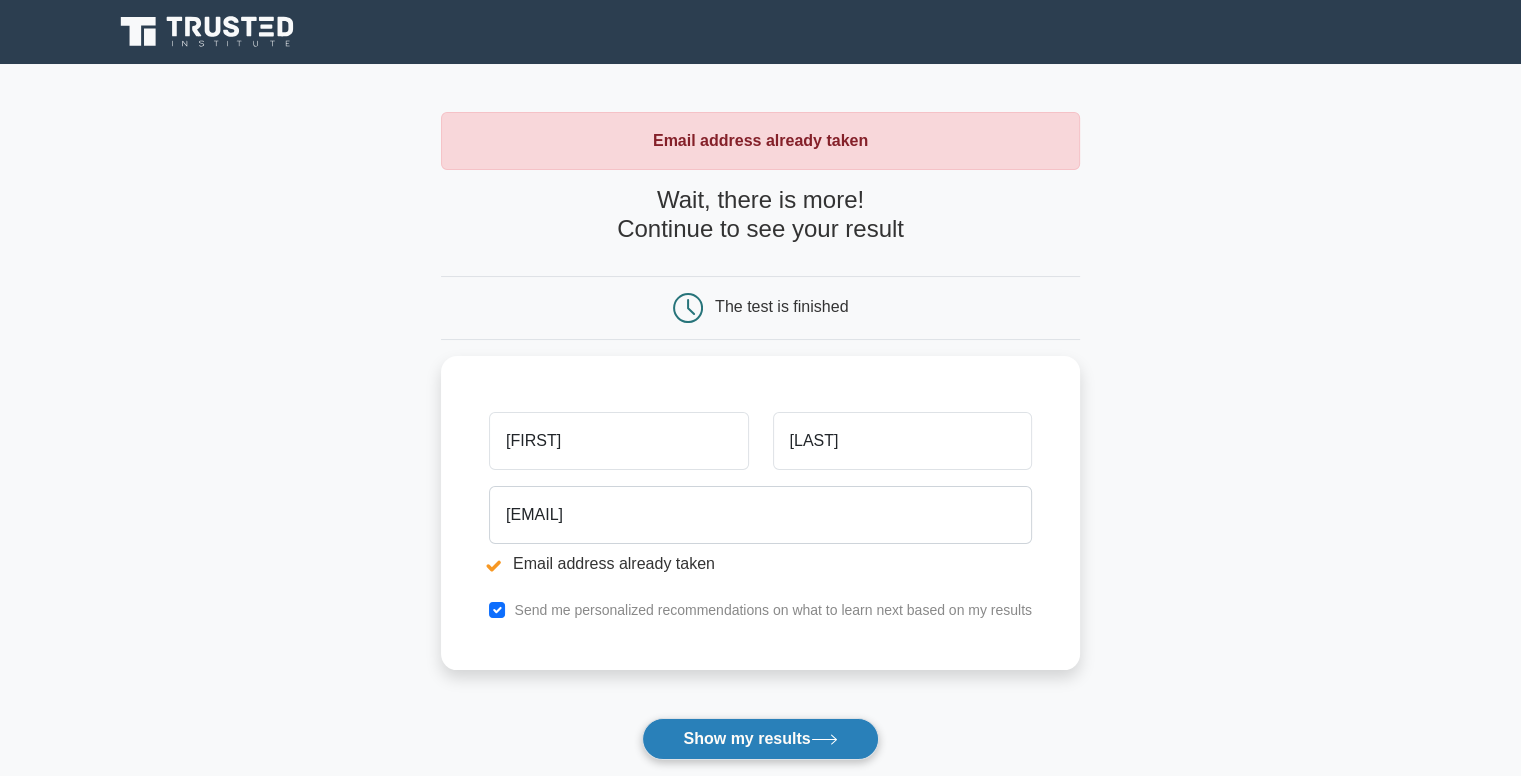 click on "Show my results" at bounding box center [760, 739] 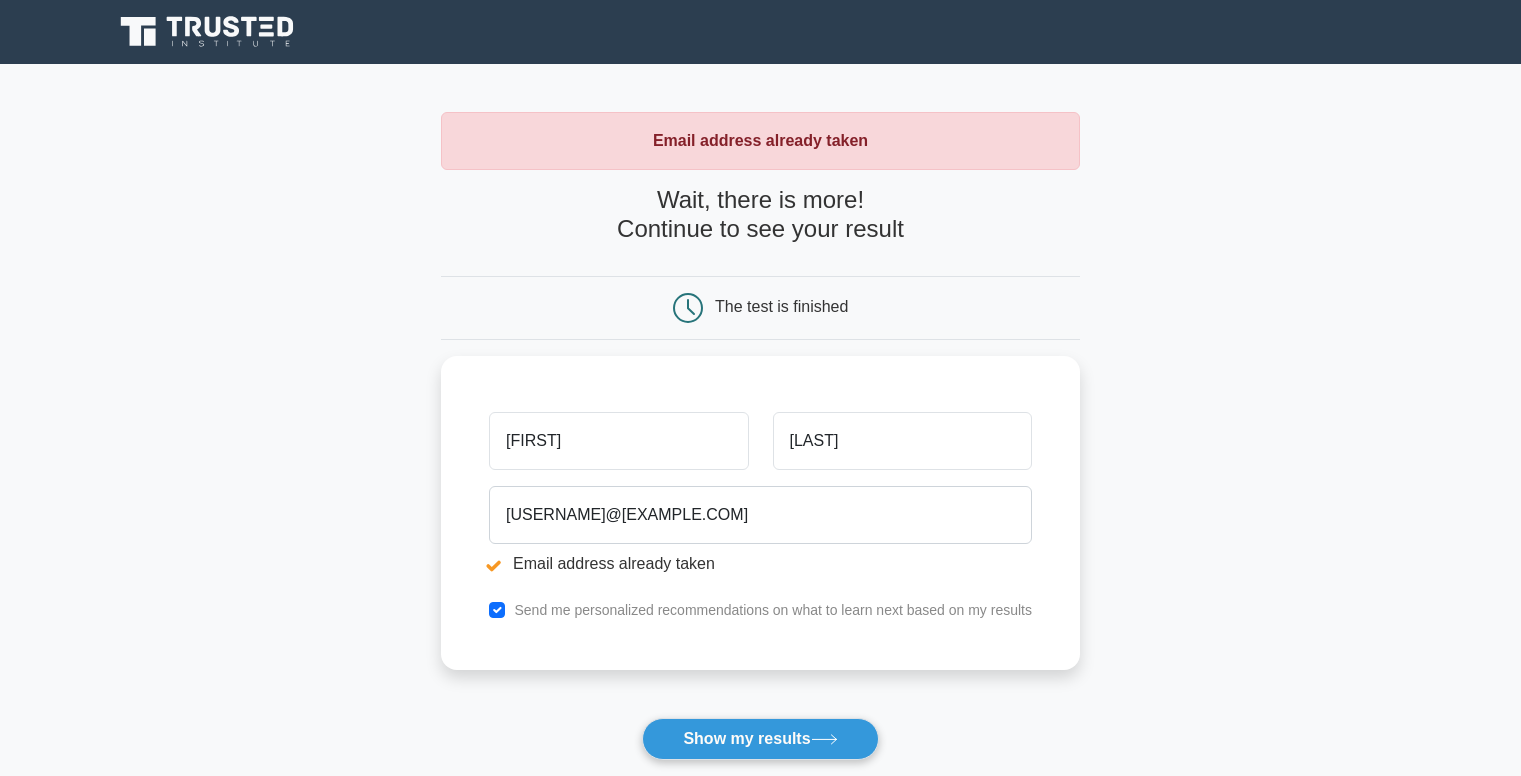 scroll, scrollTop: 0, scrollLeft: 0, axis: both 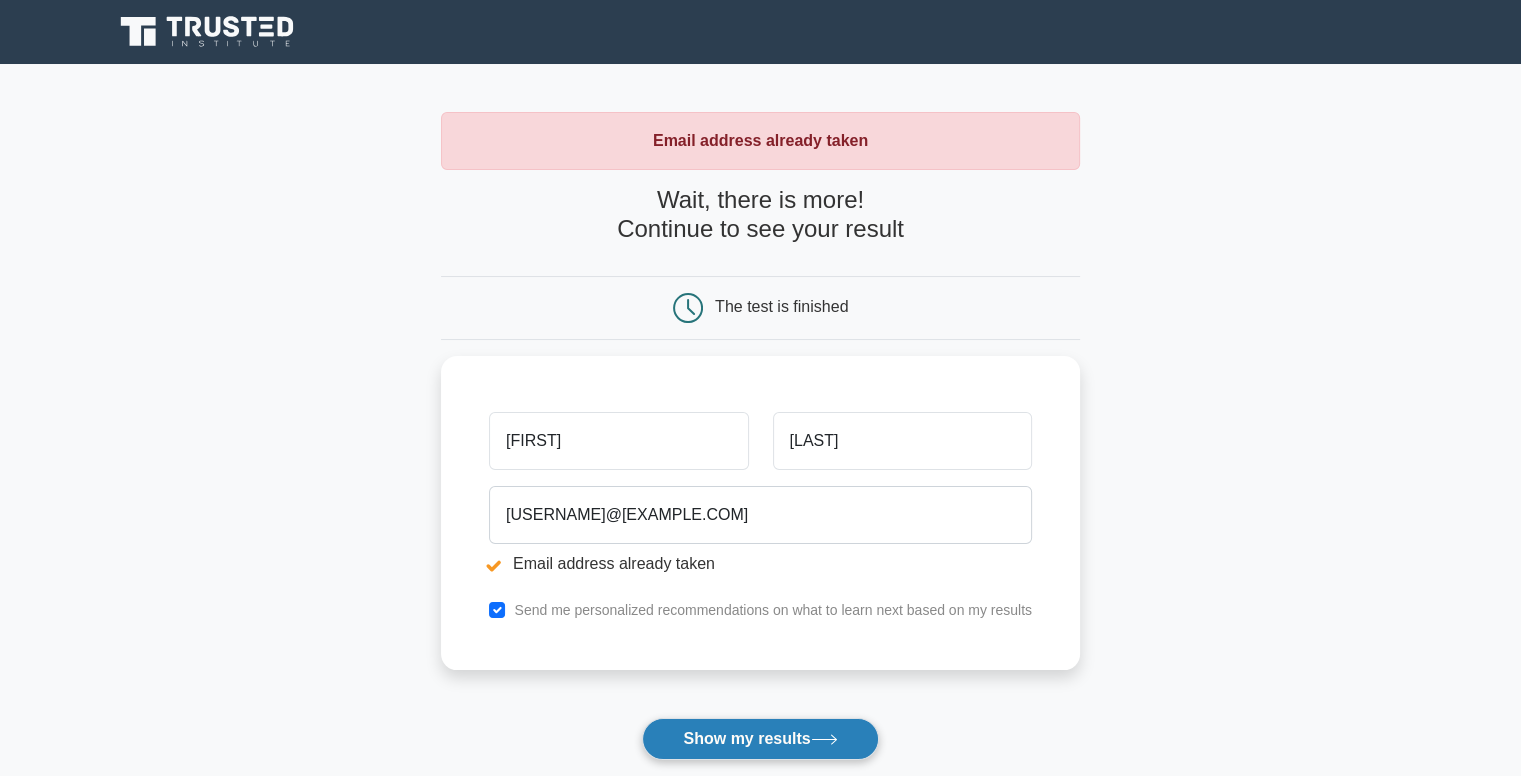 click on "Show my results" at bounding box center (760, 739) 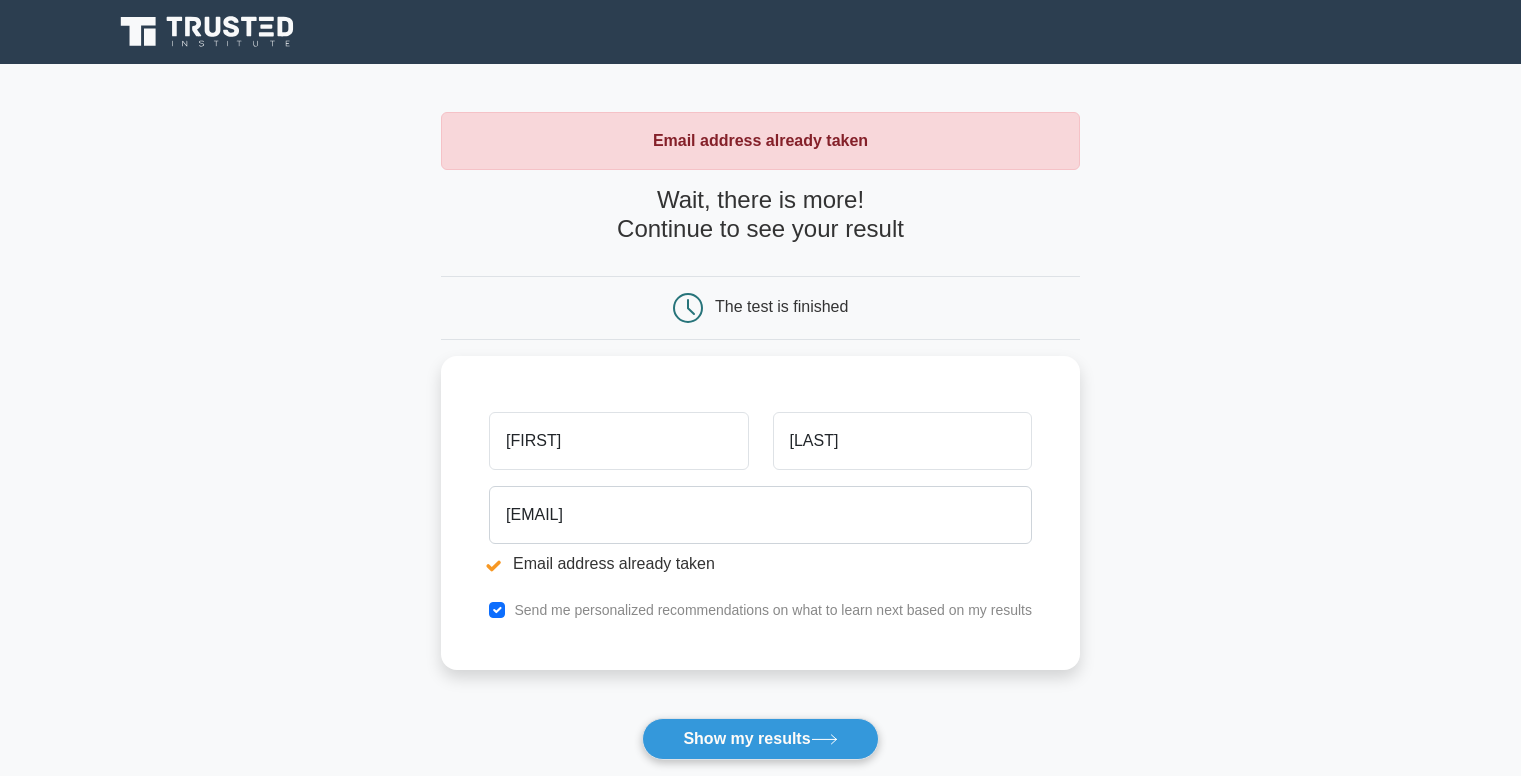 scroll, scrollTop: 0, scrollLeft: 0, axis: both 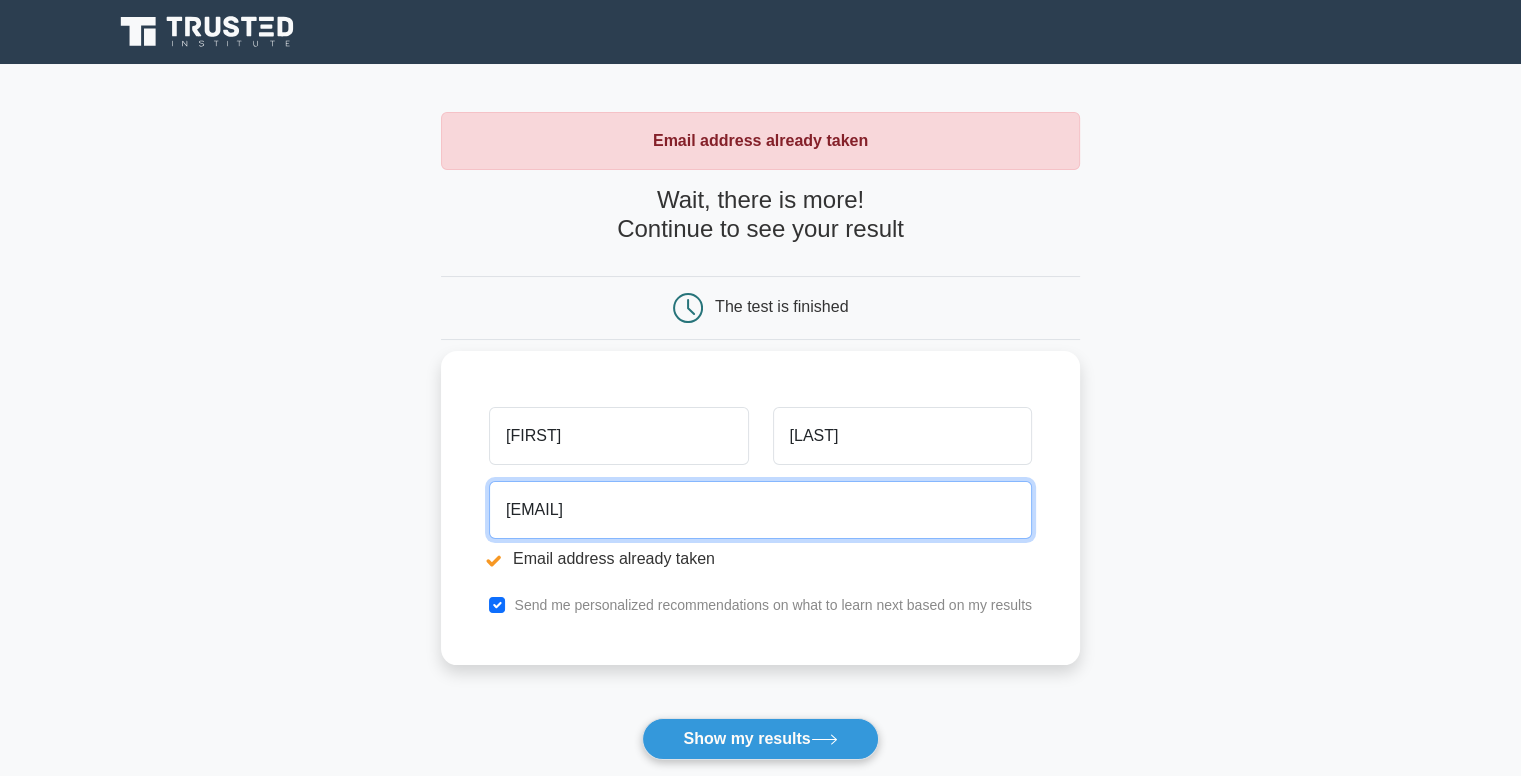click on "[EMAIL]" at bounding box center (760, 510) 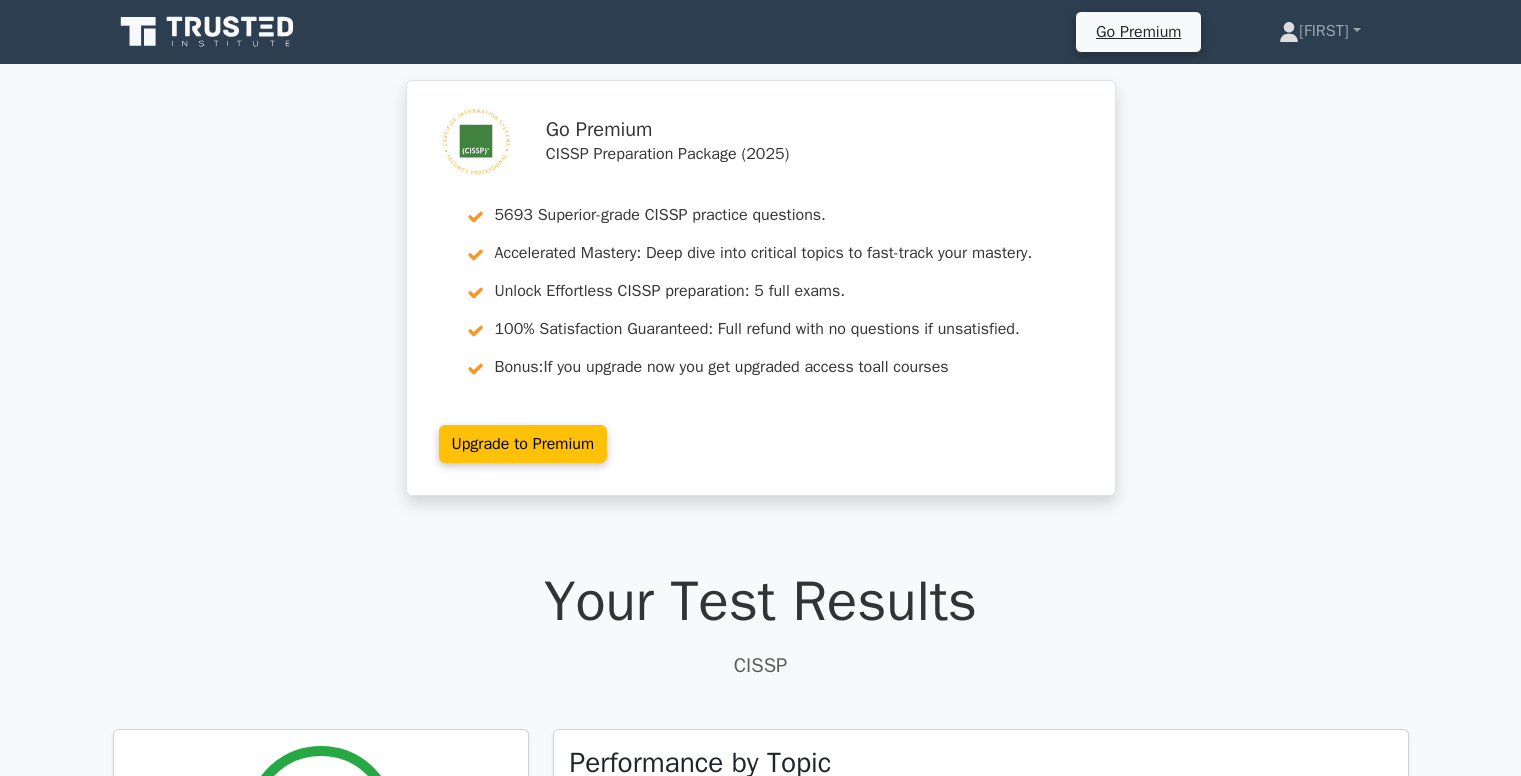 scroll, scrollTop: 0, scrollLeft: 0, axis: both 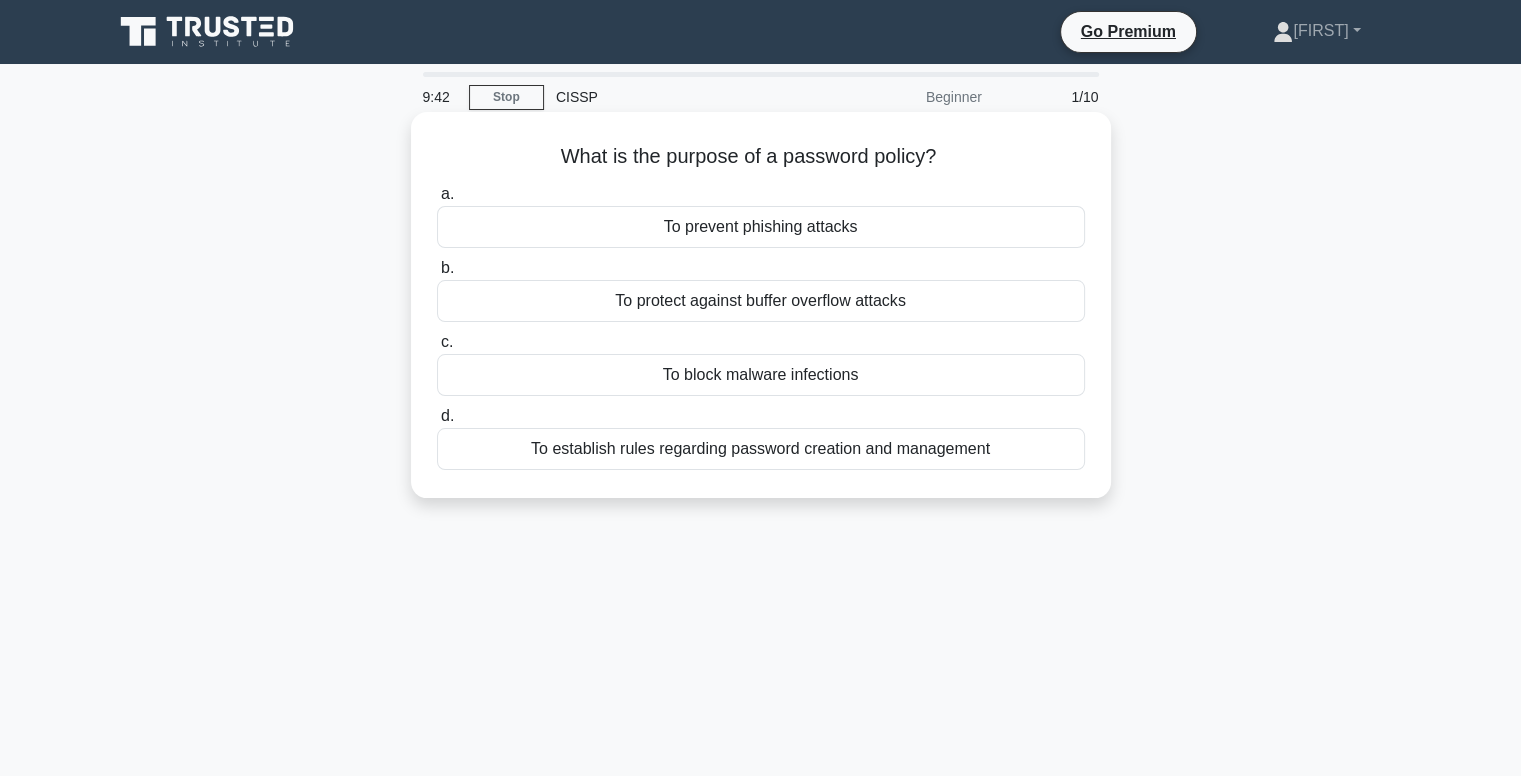 click on "To prevent phishing attacks" at bounding box center (761, 227) 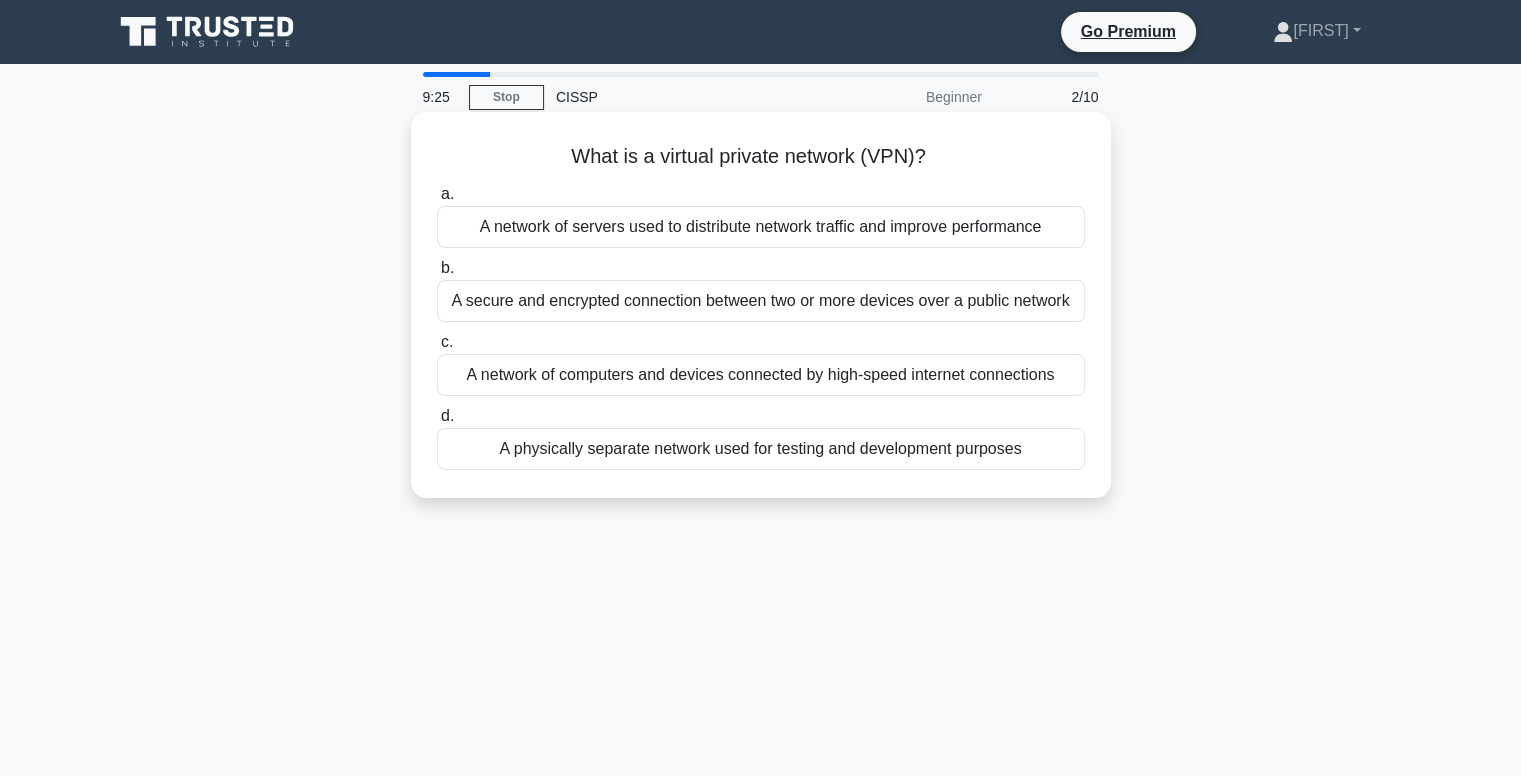 click on "A secure and encrypted connection between two or more devices over a public network" at bounding box center [761, 301] 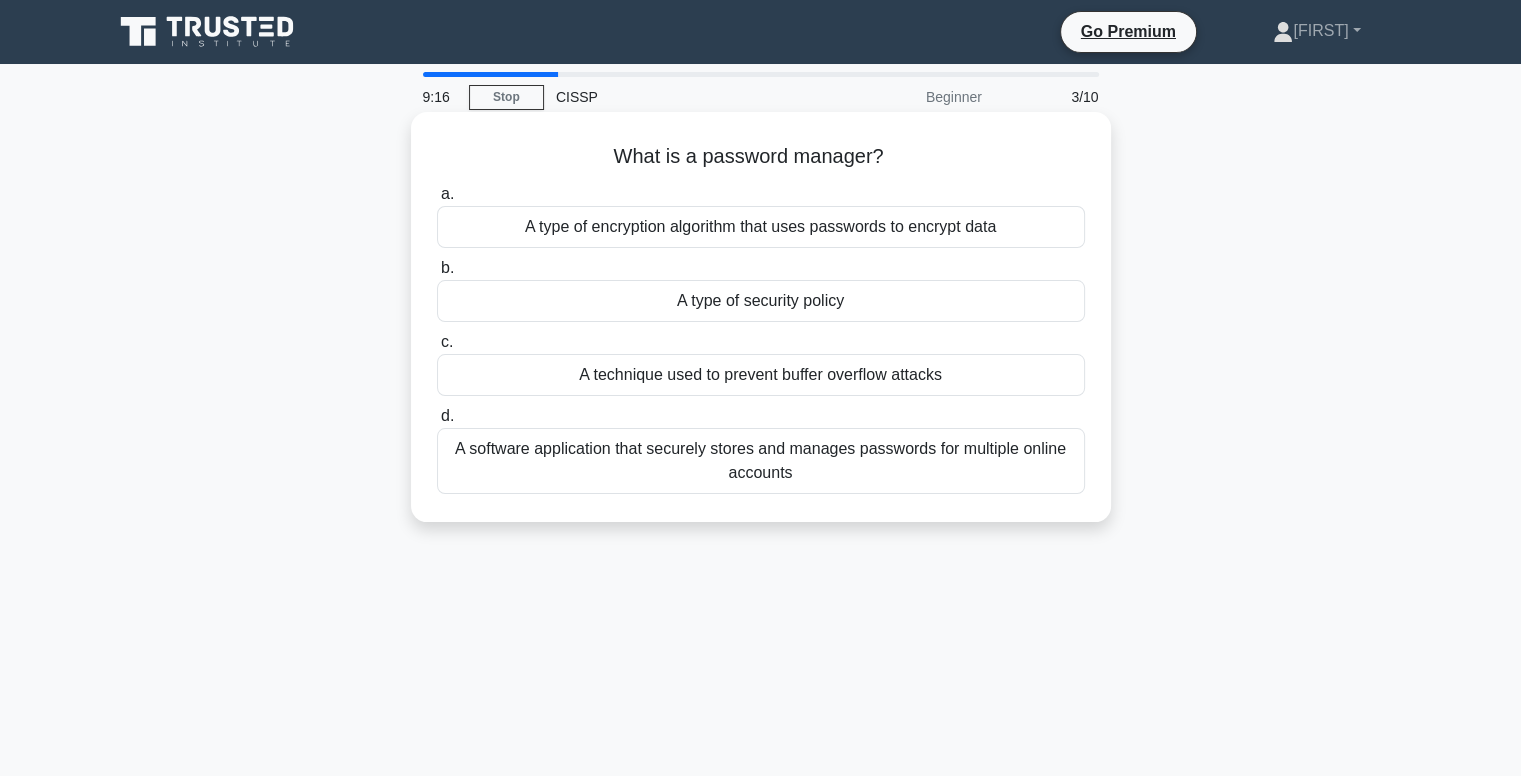 click on "A technique used to prevent buffer overflow attacks" at bounding box center [761, 375] 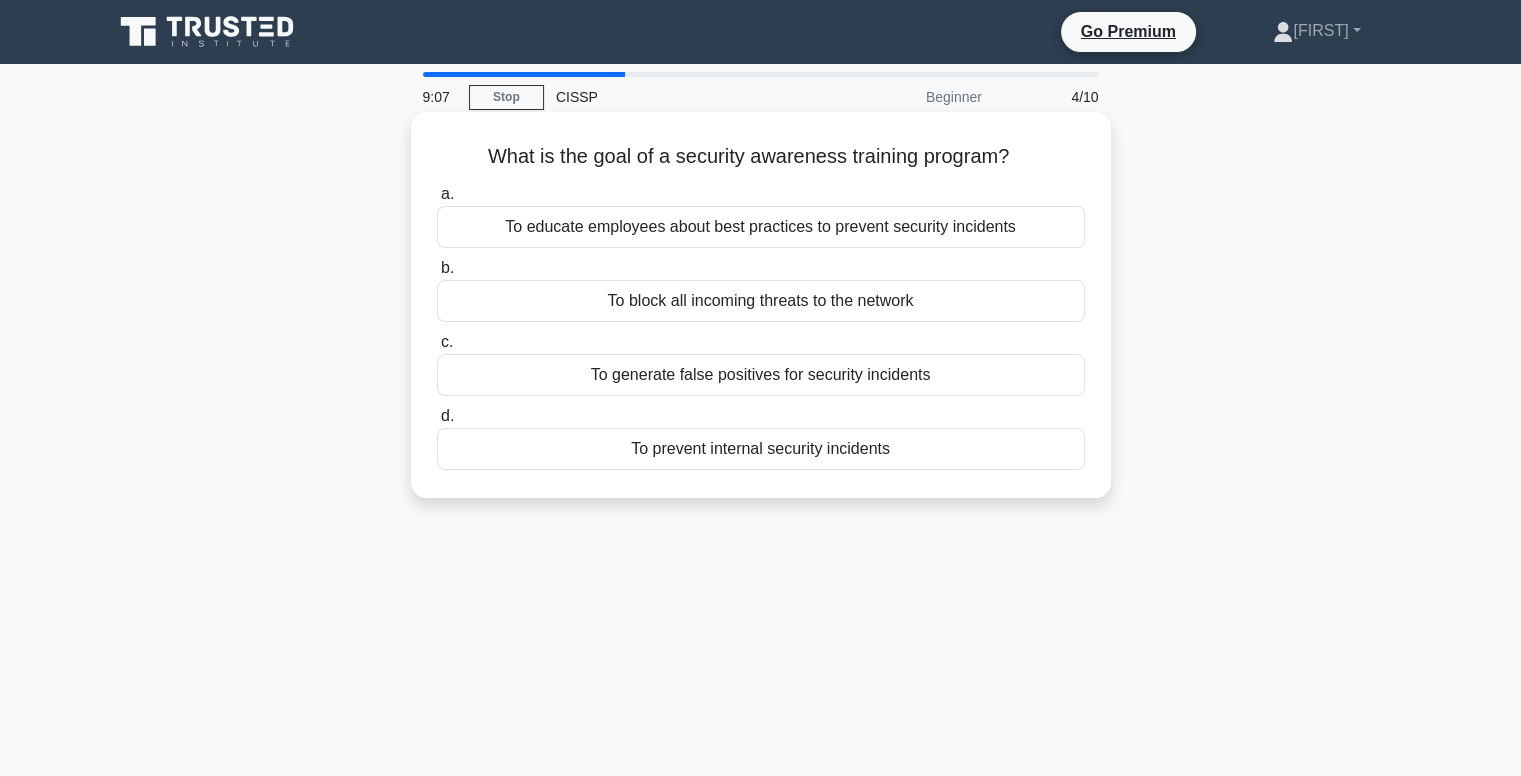 click on "To educate employees about best practices to prevent security incidents" at bounding box center (761, 227) 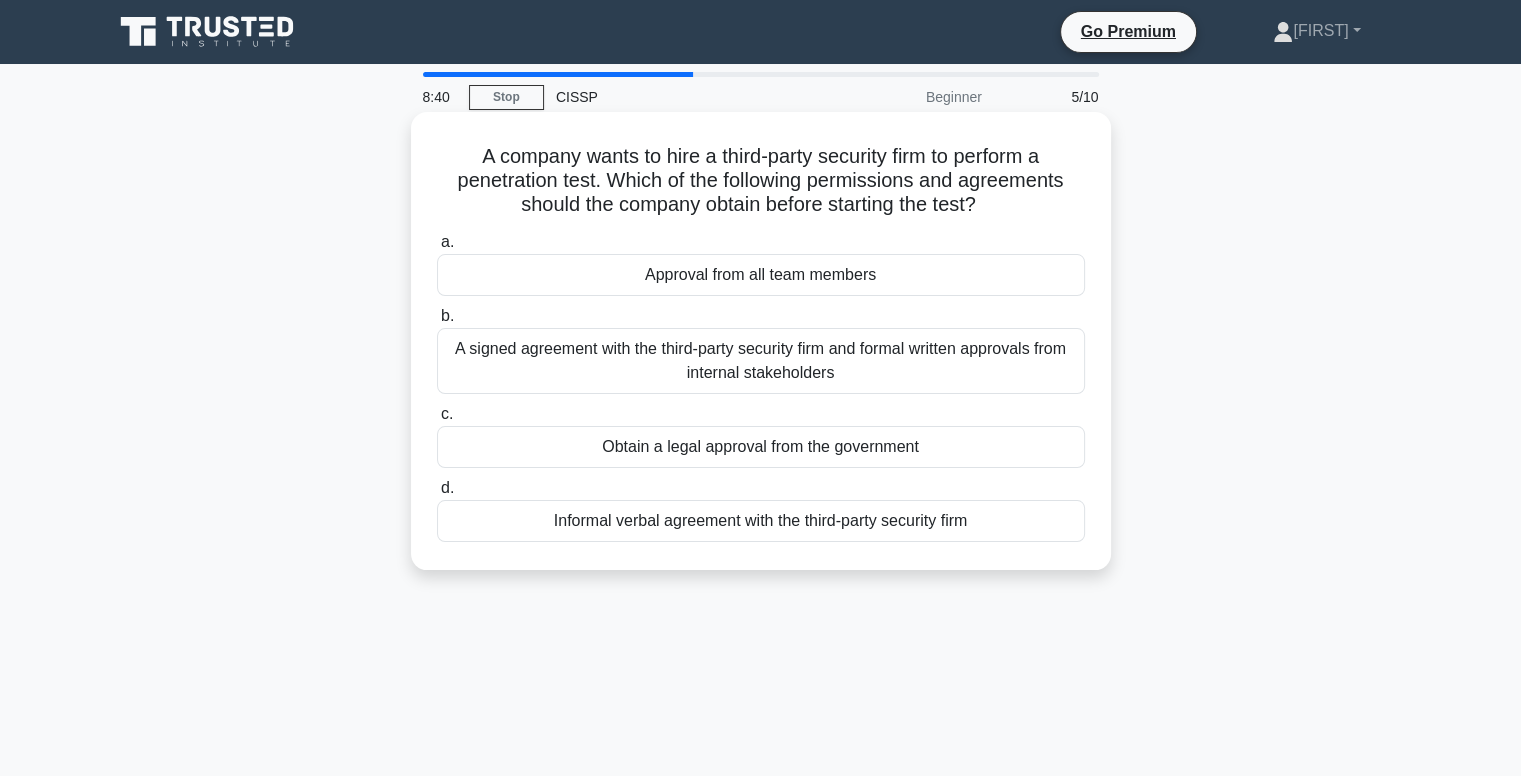 click on "Obtain a legal approval from the government" at bounding box center (761, 447) 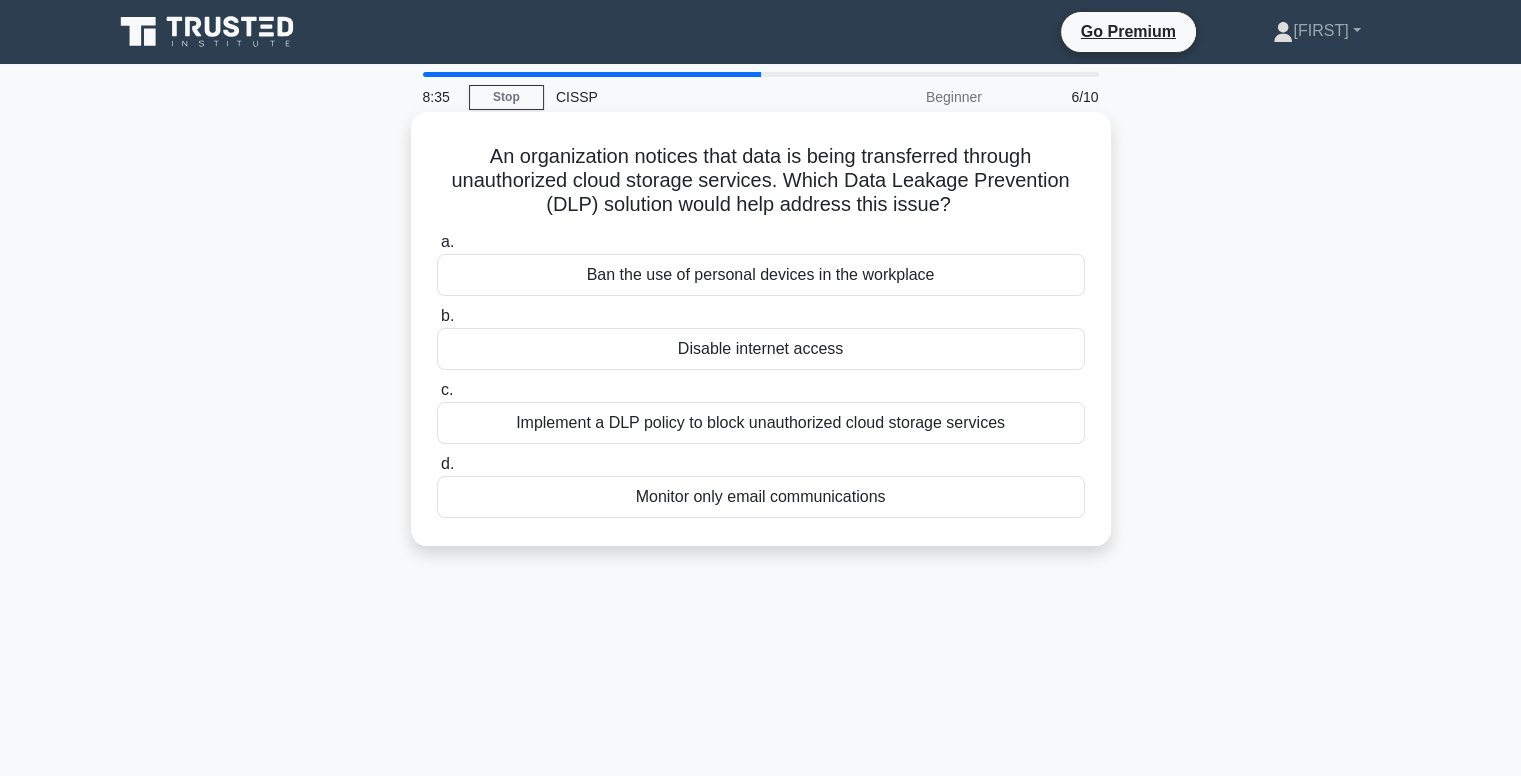 click on "Ban the use of personal devices in the workplace" at bounding box center [761, 275] 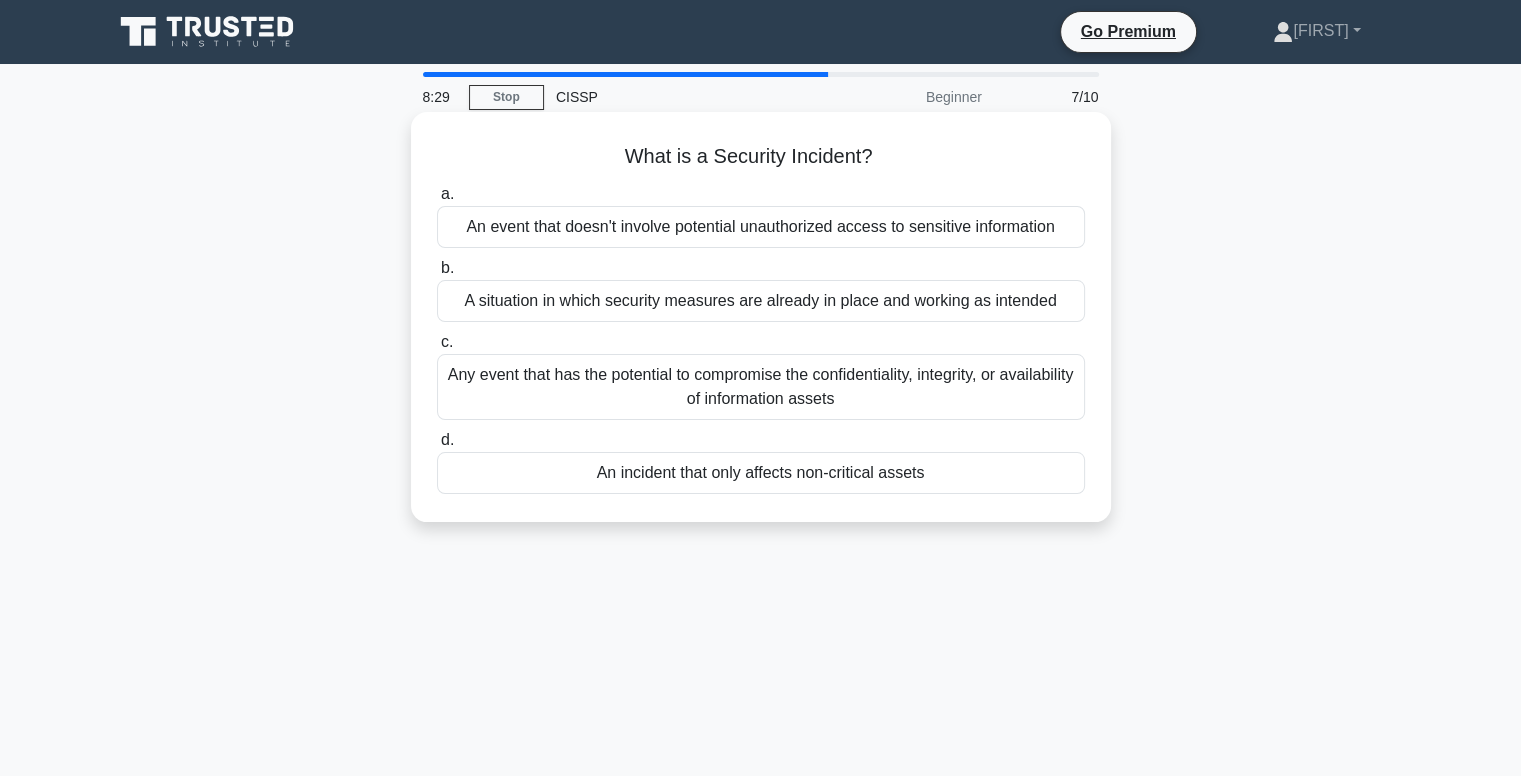 click on "Any event that has the potential to compromise the confidentiality, integrity, or availability of information assets" at bounding box center [761, 387] 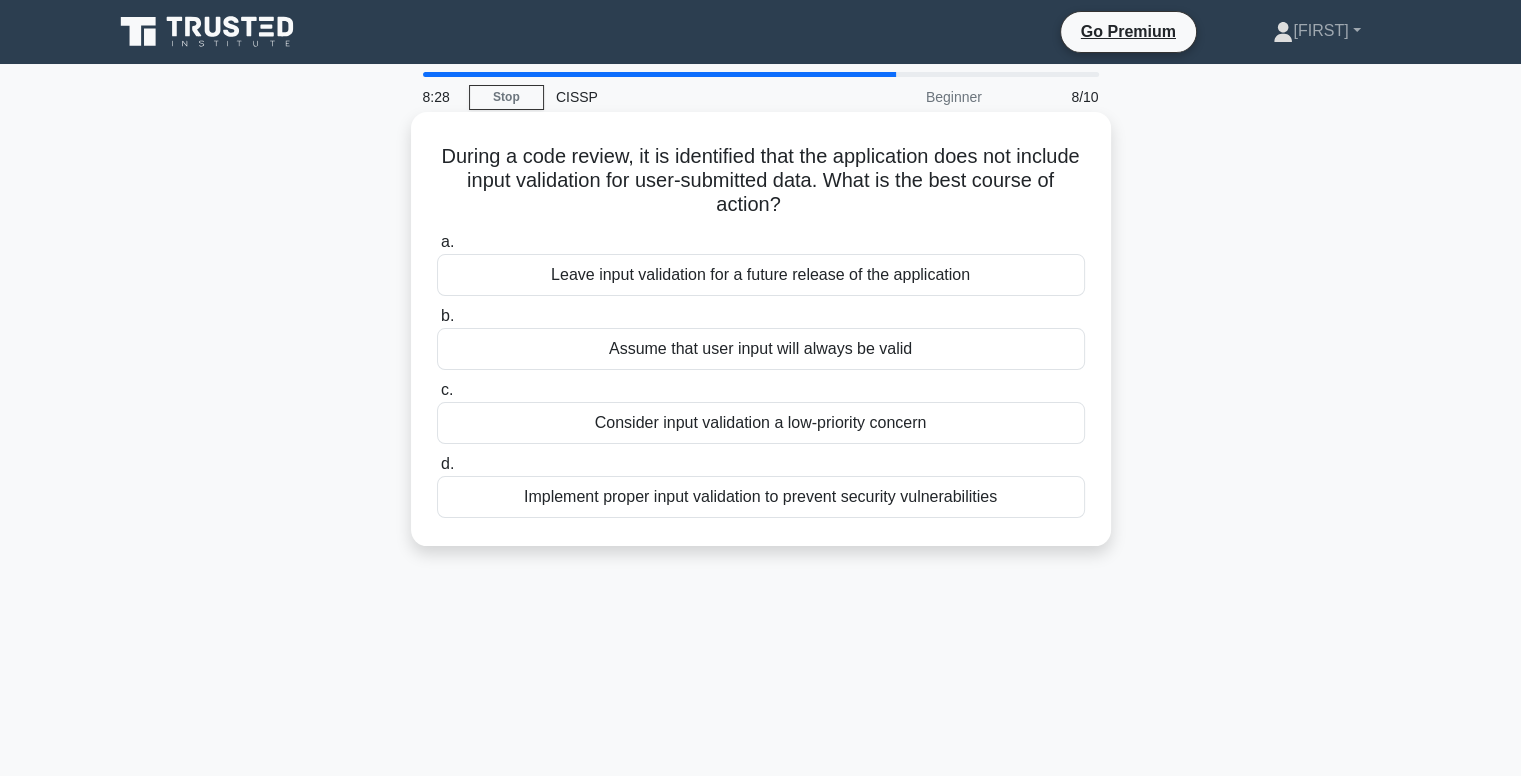 click on "Assume that user input will always be valid" at bounding box center [761, 349] 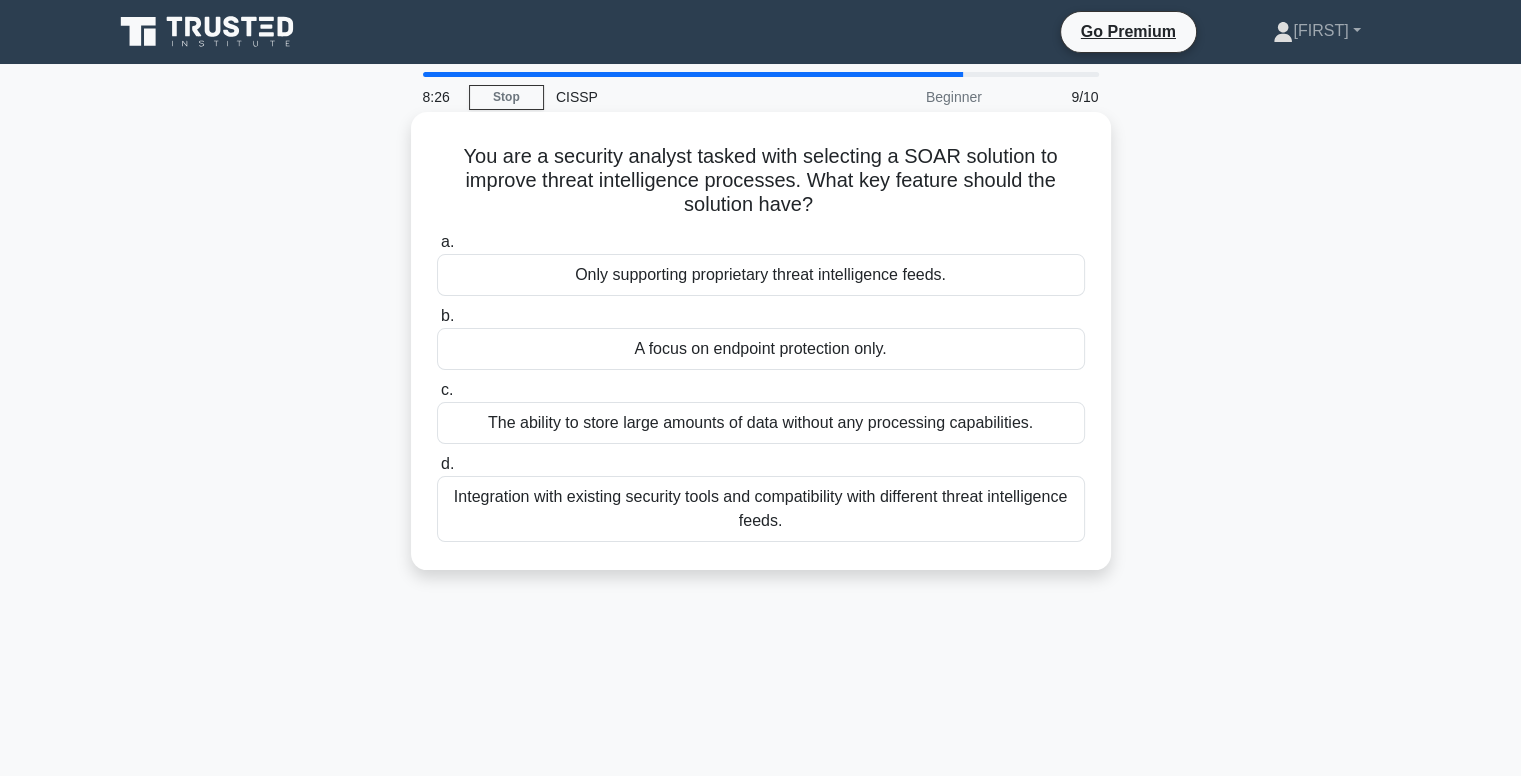 click on "Only supporting proprietary threat intelligence feeds." at bounding box center [761, 275] 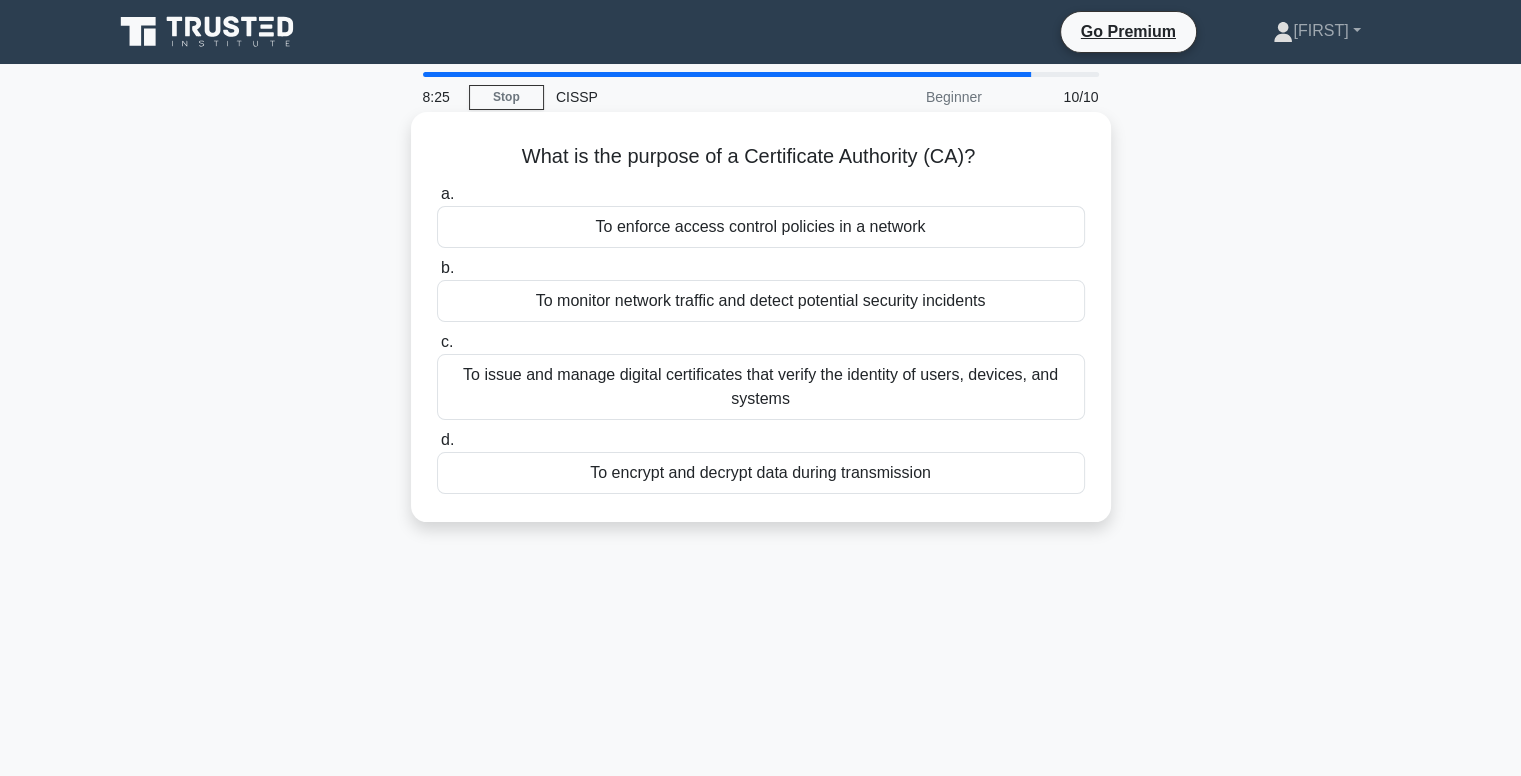 click on "To issue and manage digital certificates that verify the identity of users, devices, and systems" at bounding box center (761, 387) 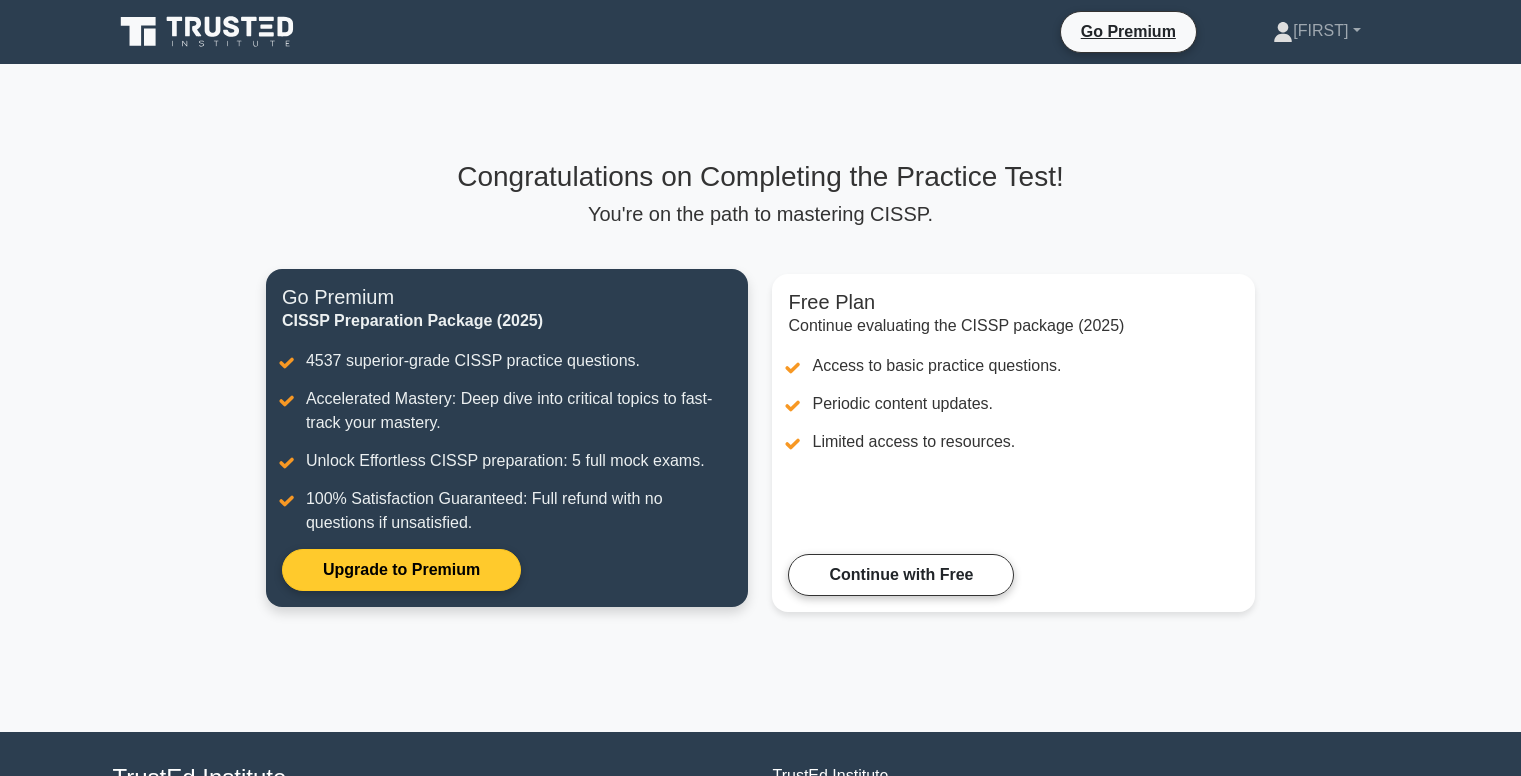 scroll, scrollTop: 0, scrollLeft: 0, axis: both 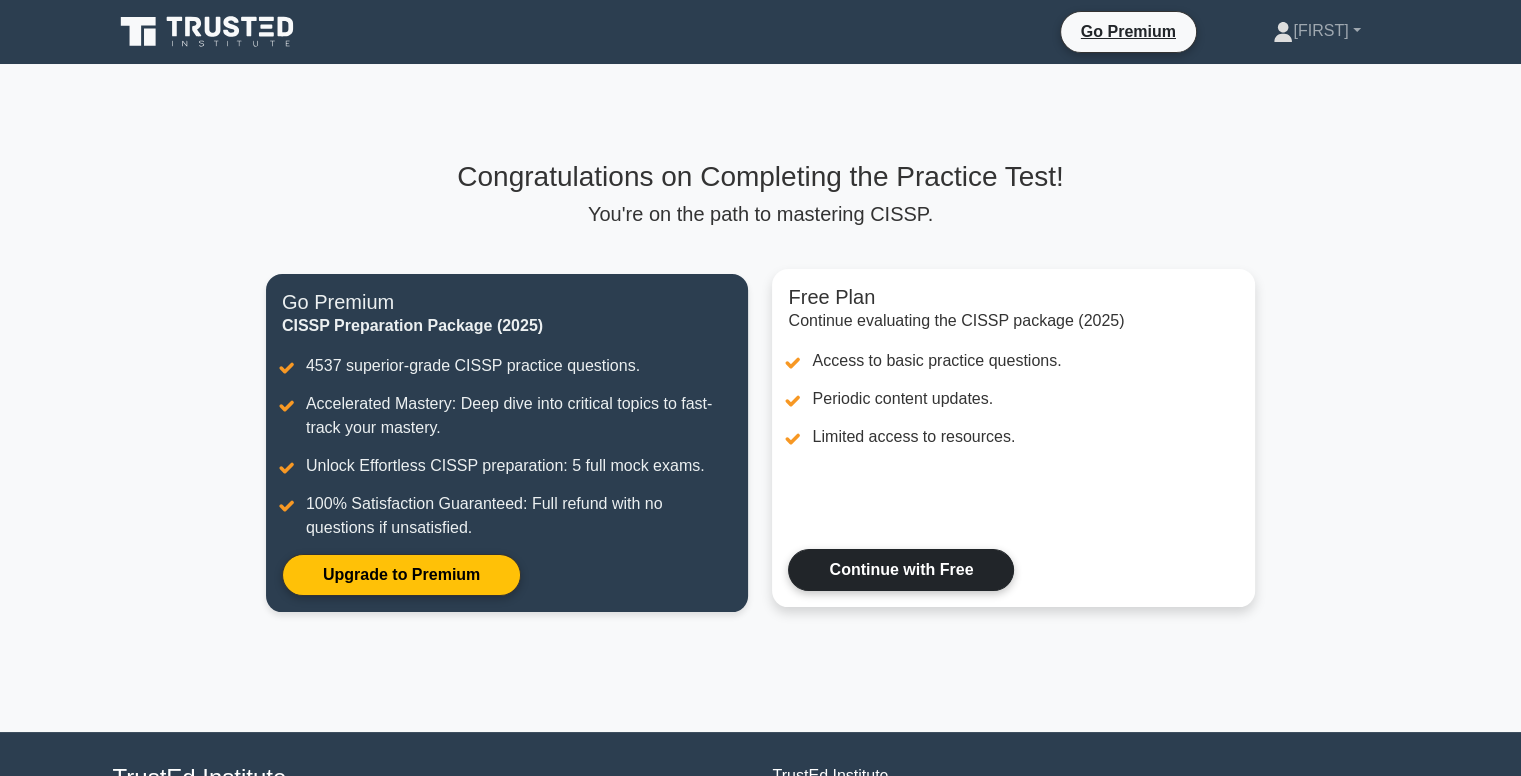 click on "Continue with Free" at bounding box center (901, 570) 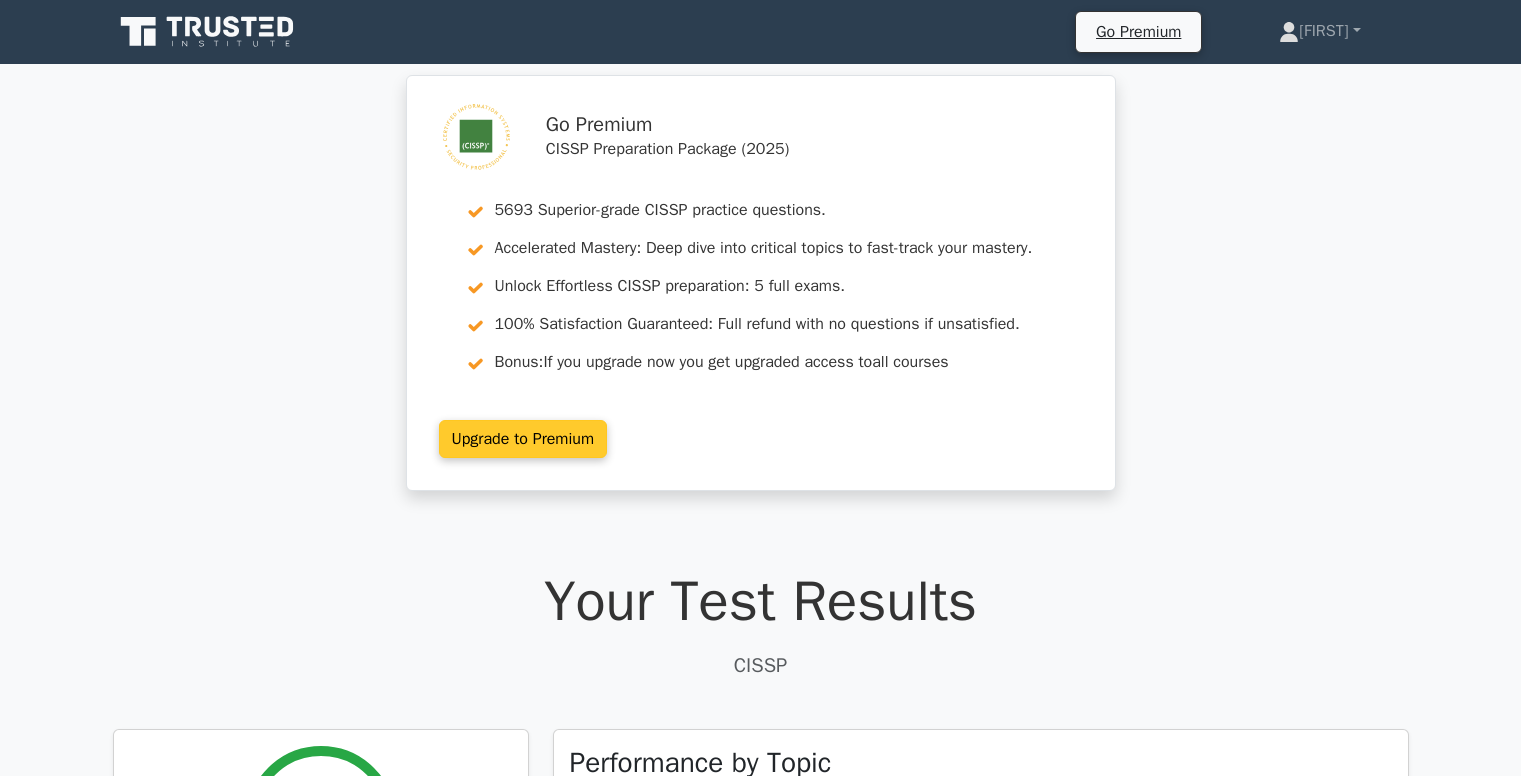 scroll, scrollTop: 0, scrollLeft: 0, axis: both 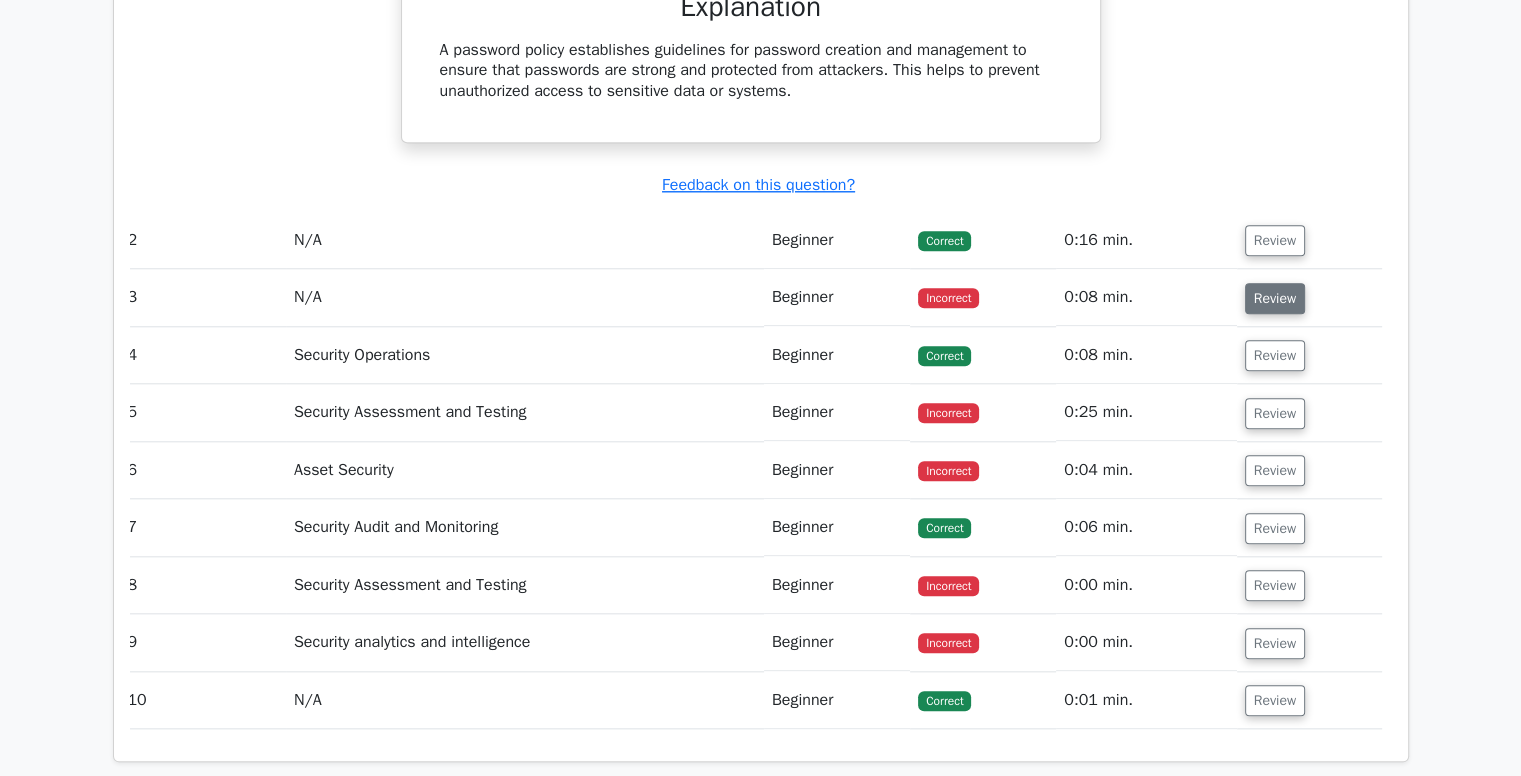 click on "Review" at bounding box center (1275, 298) 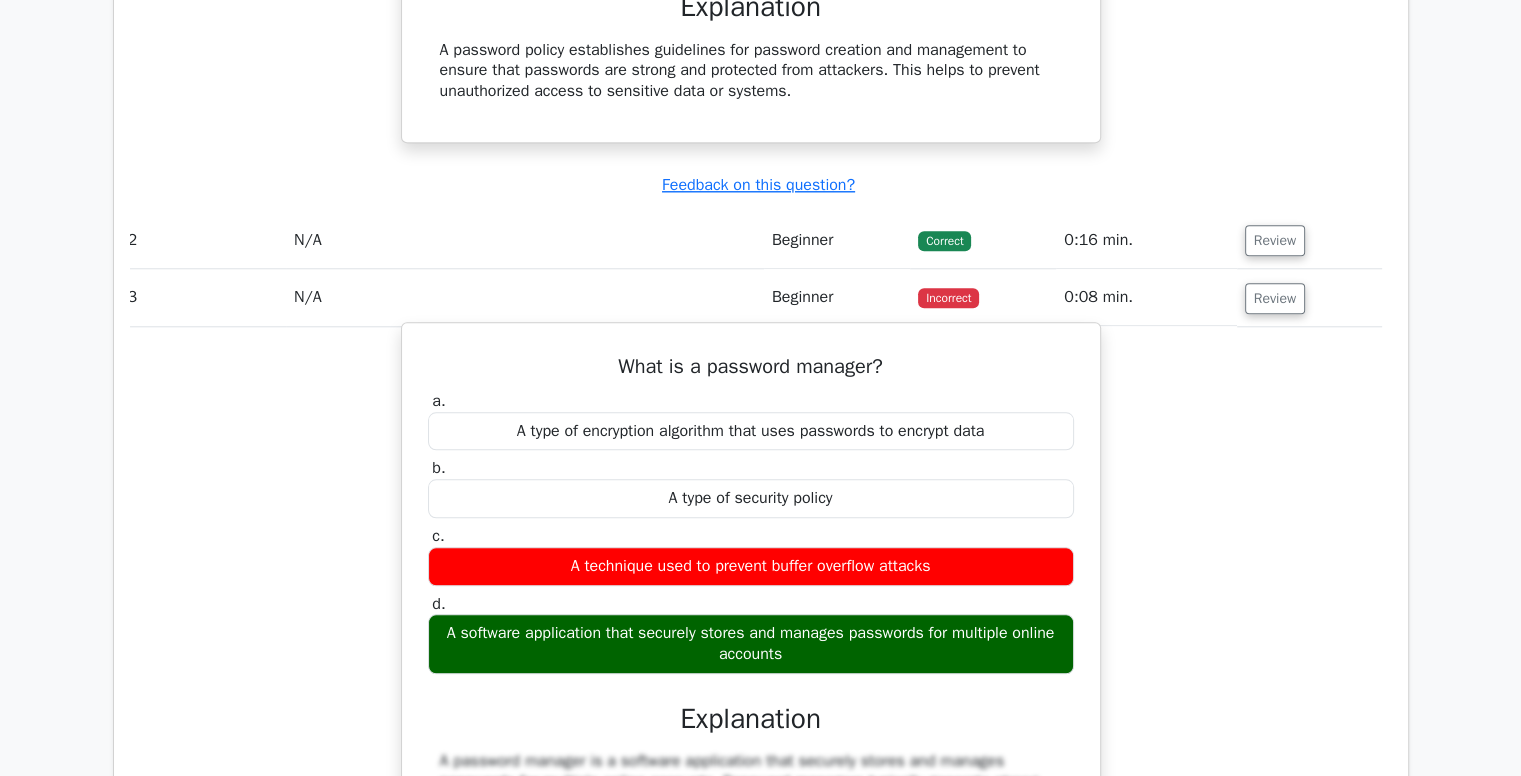 click on "A type of security policy" at bounding box center (751, 498) 